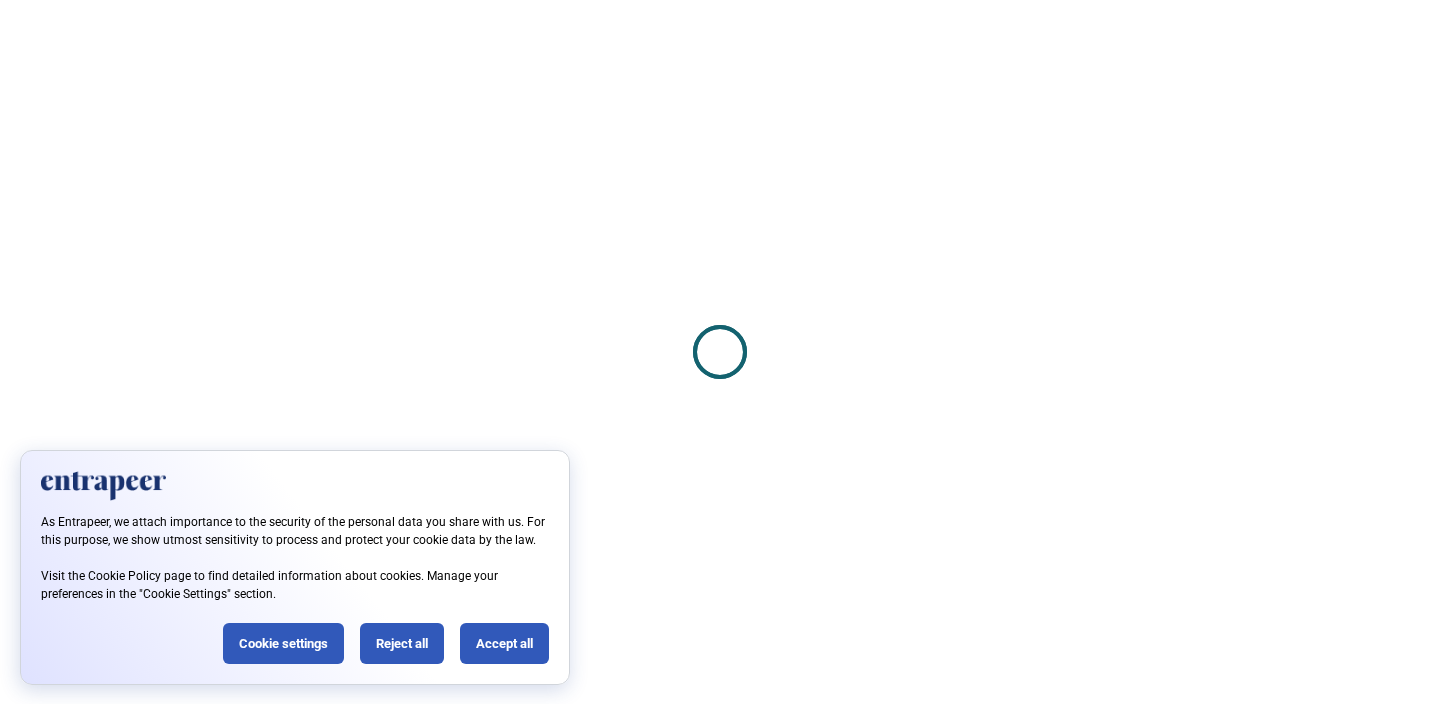 scroll, scrollTop: 0, scrollLeft: 0, axis: both 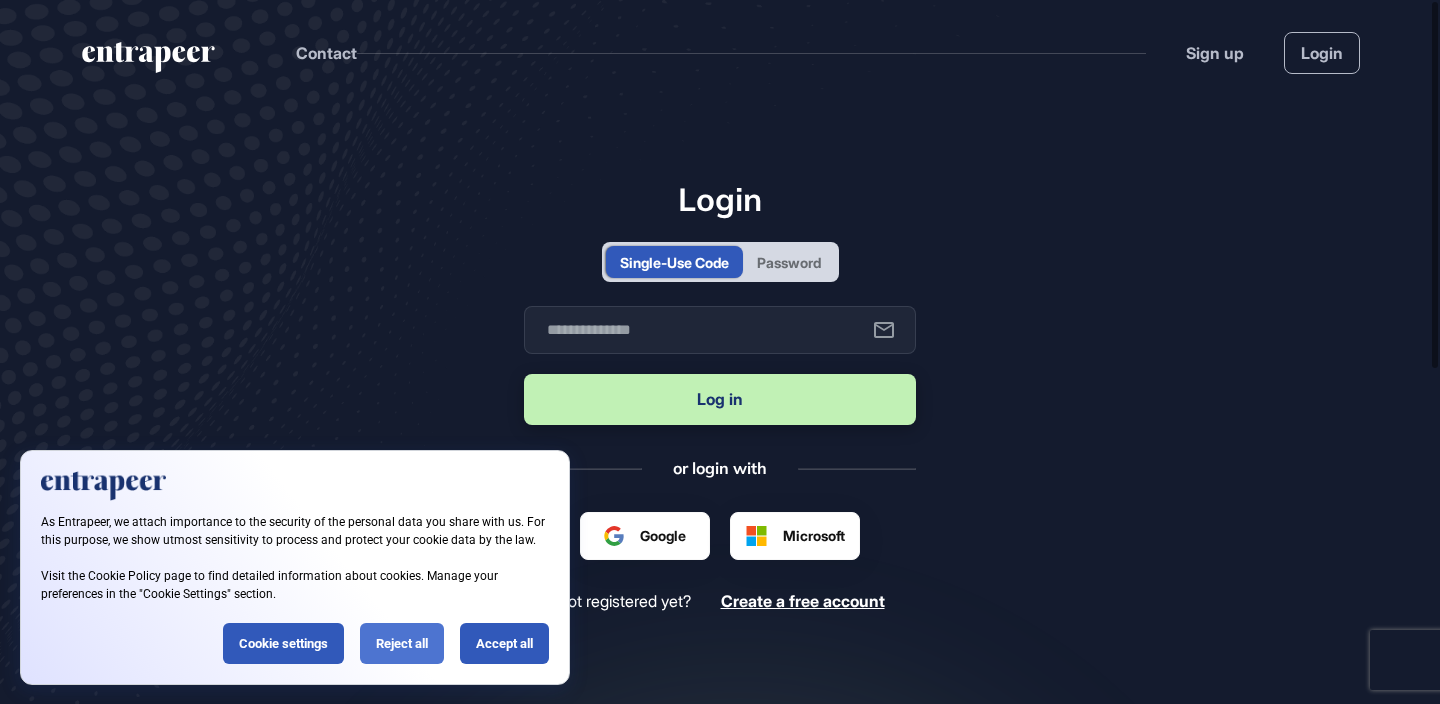 click on "Reject all" 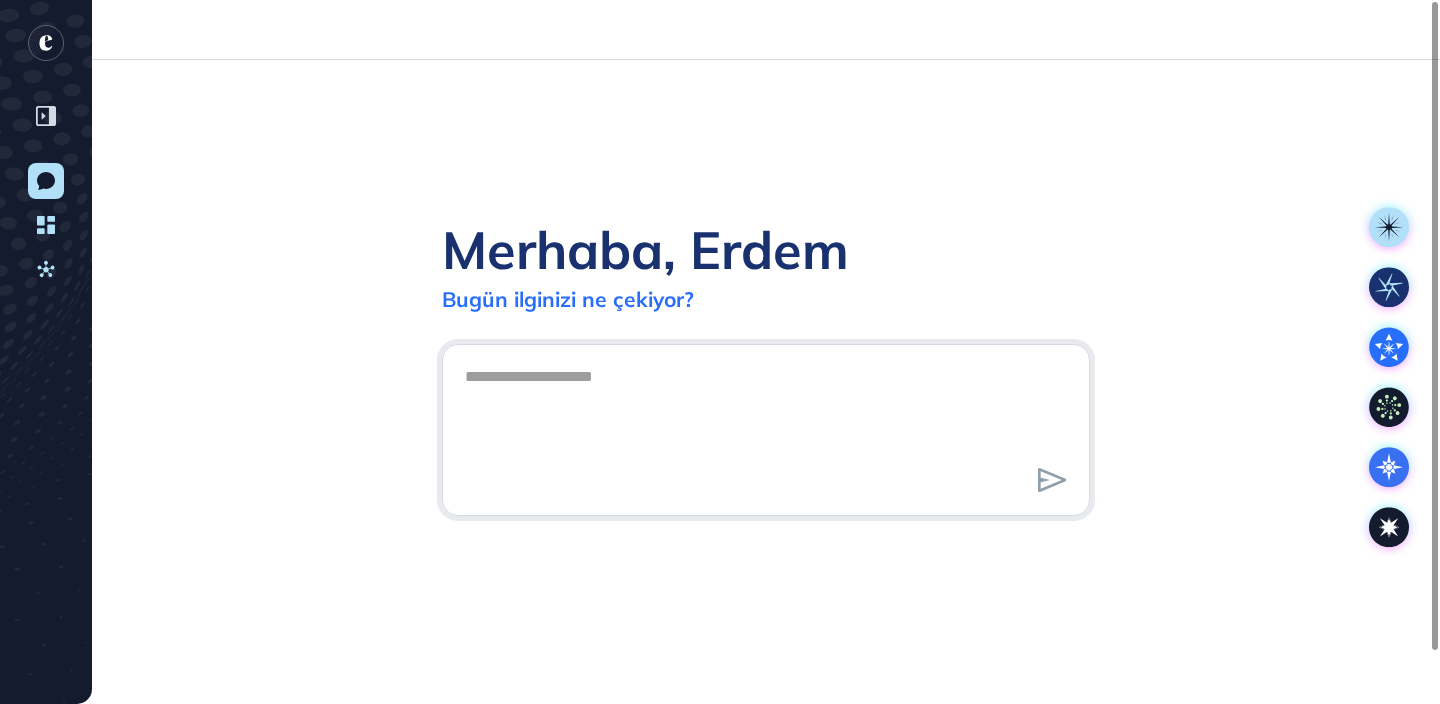 scroll, scrollTop: 704, scrollLeft: 1440, axis: both 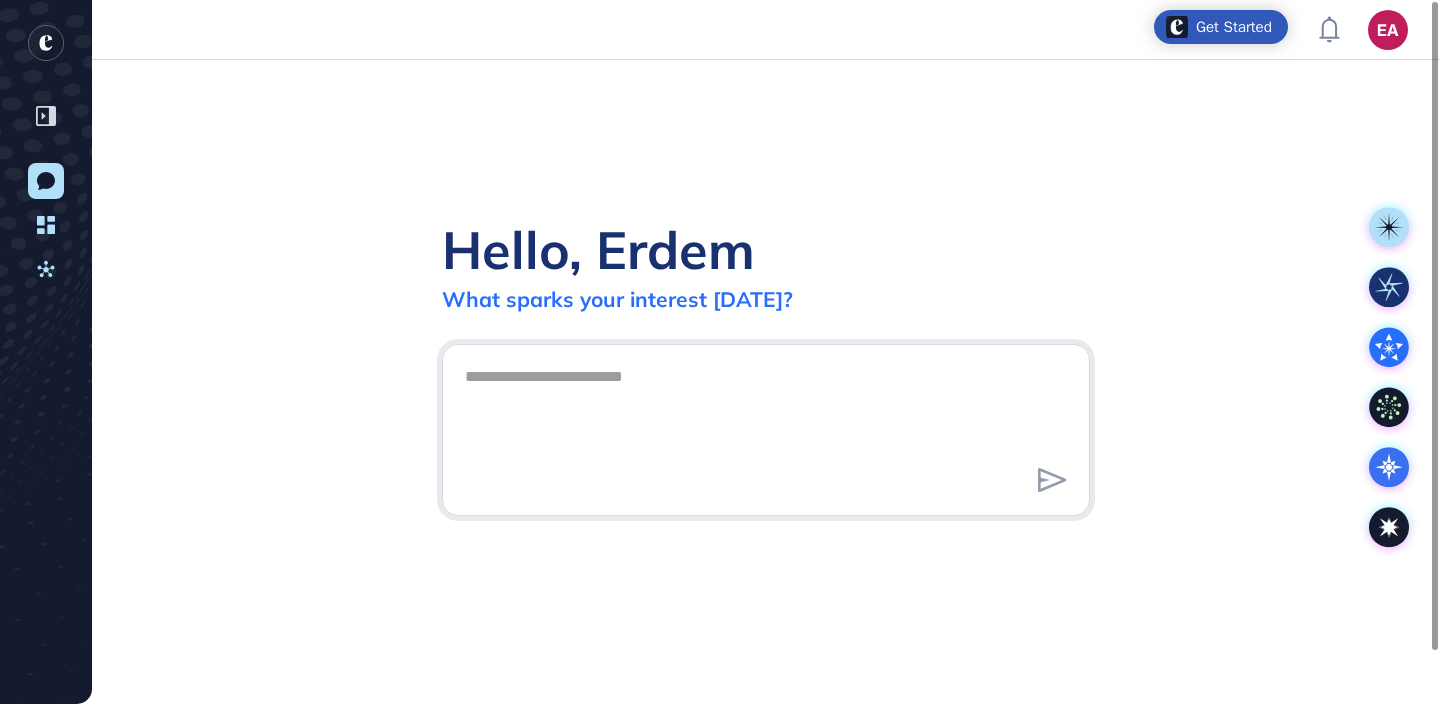 click on "Hello, Erdem" at bounding box center (598, 249) 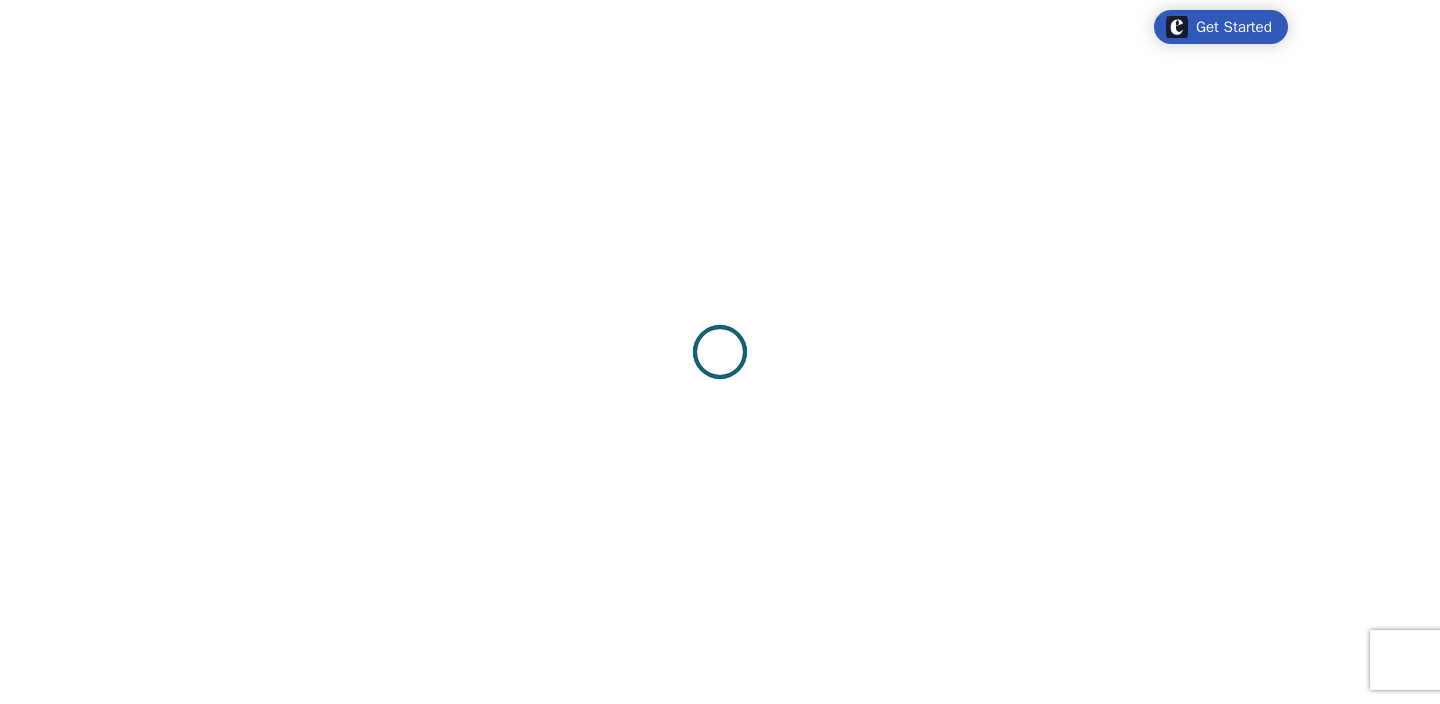 scroll, scrollTop: 0, scrollLeft: 0, axis: both 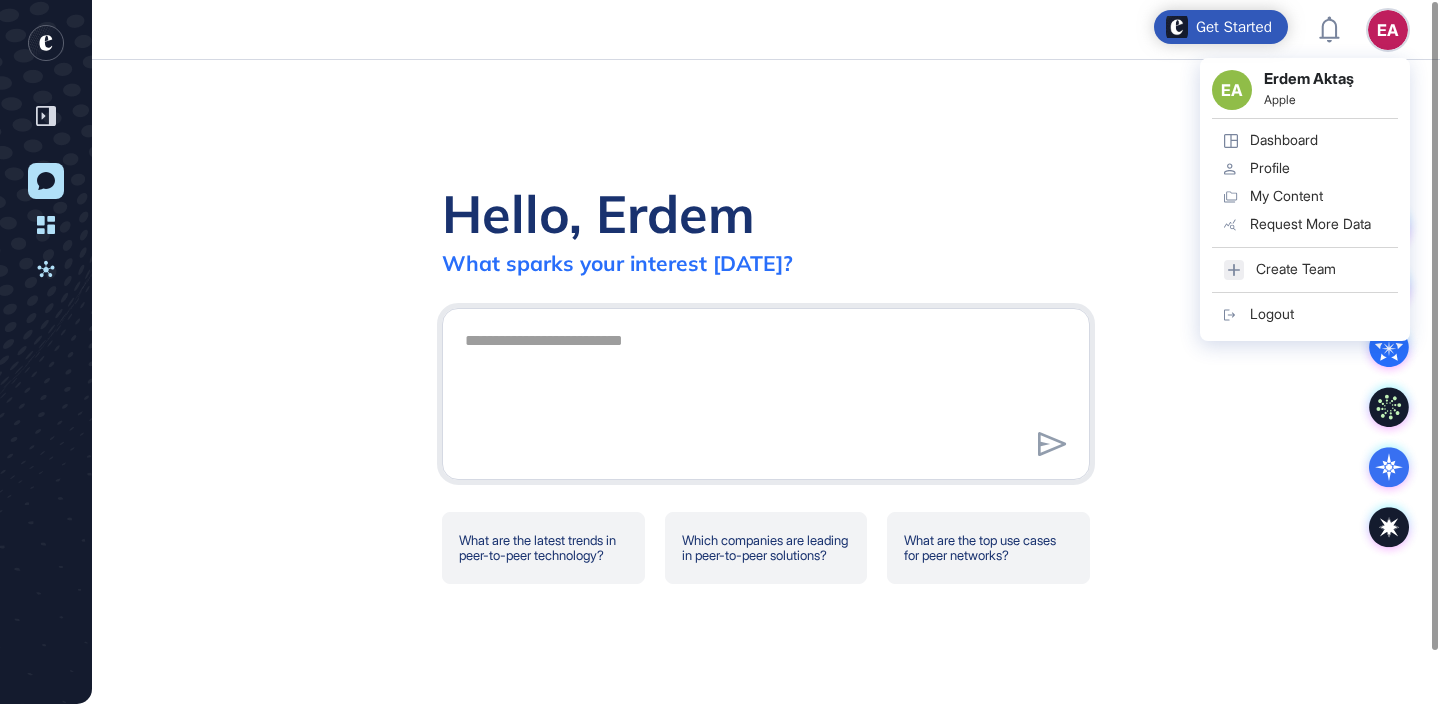 click on "Logout" 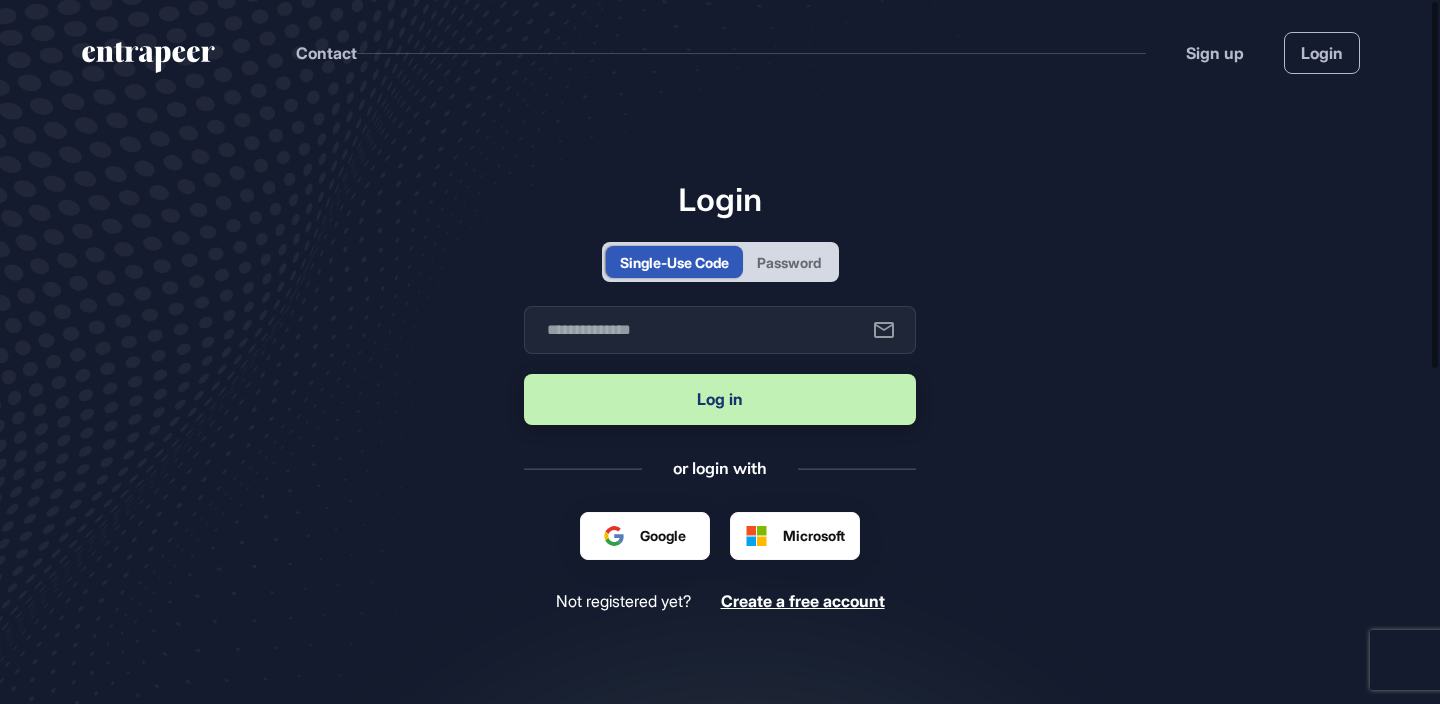 scroll, scrollTop: 0, scrollLeft: 0, axis: both 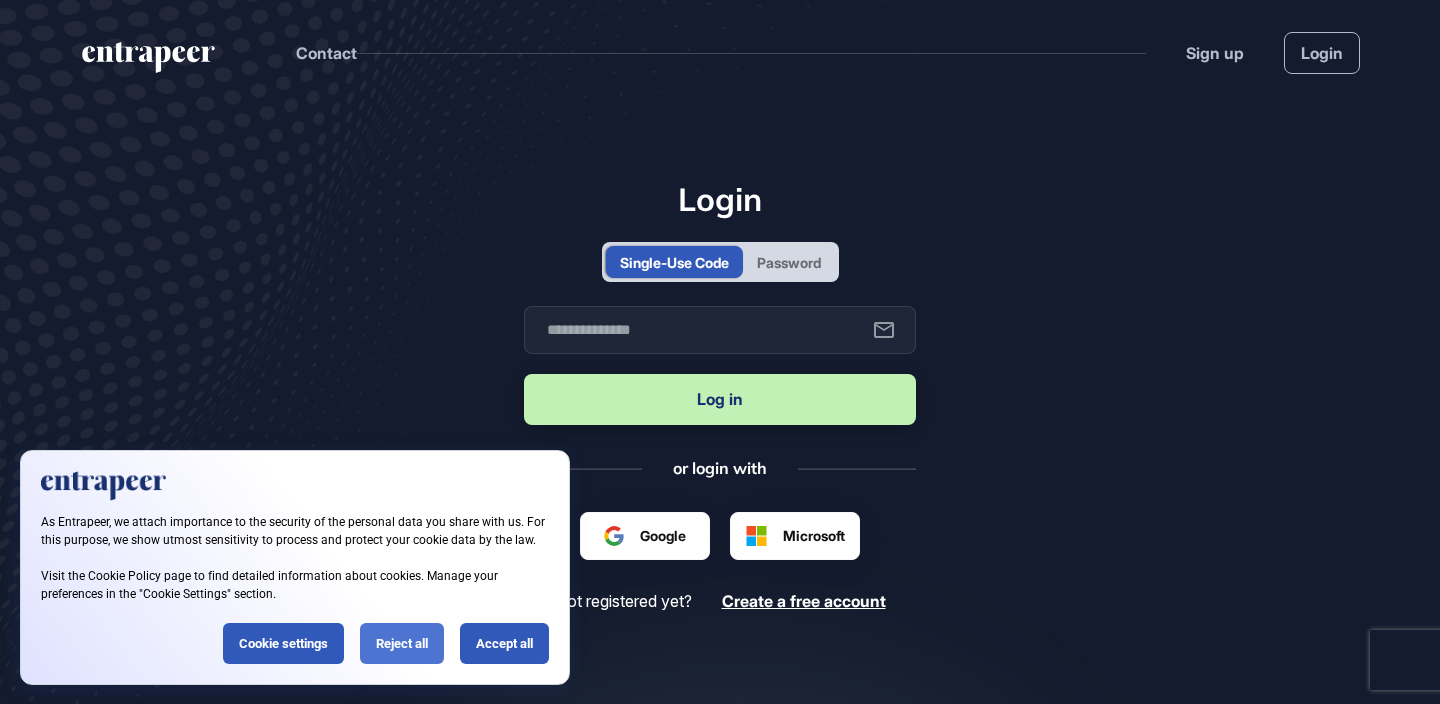 click on "Reject all" 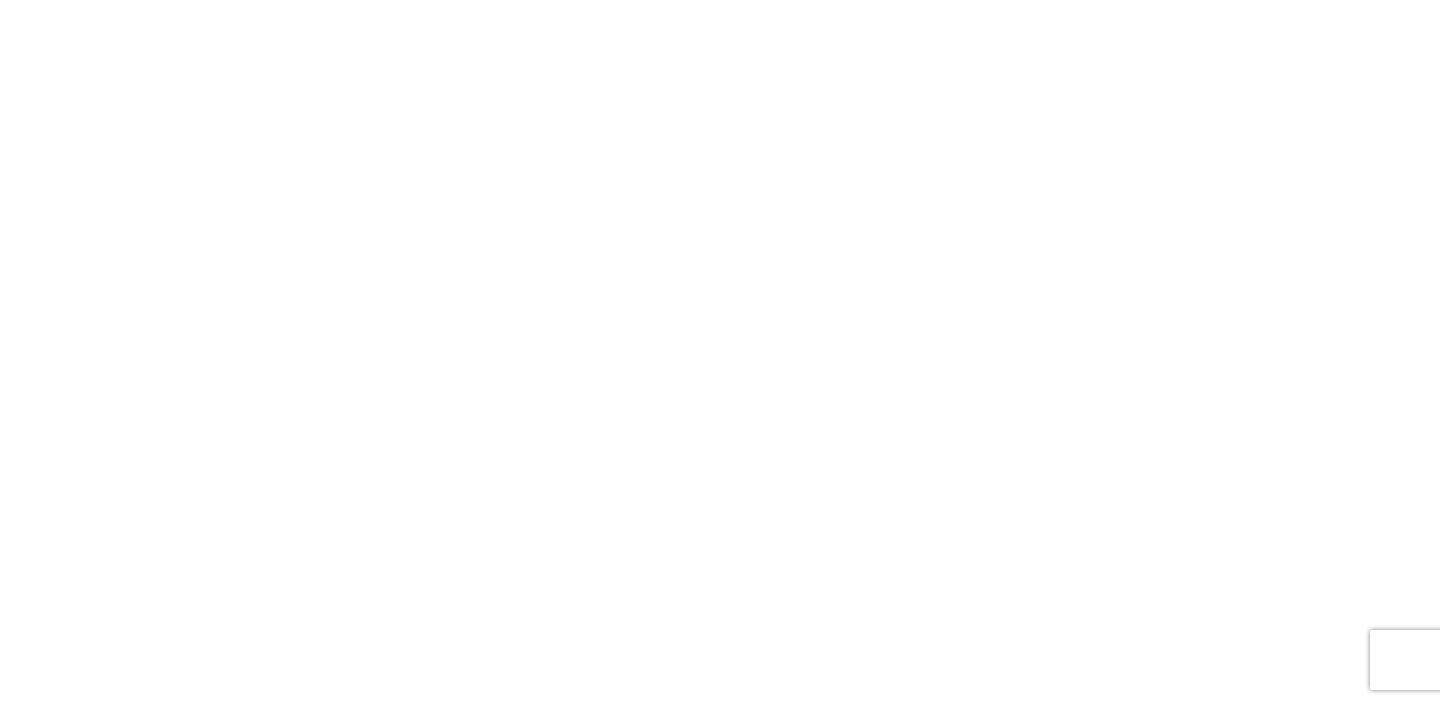 scroll, scrollTop: 0, scrollLeft: 0, axis: both 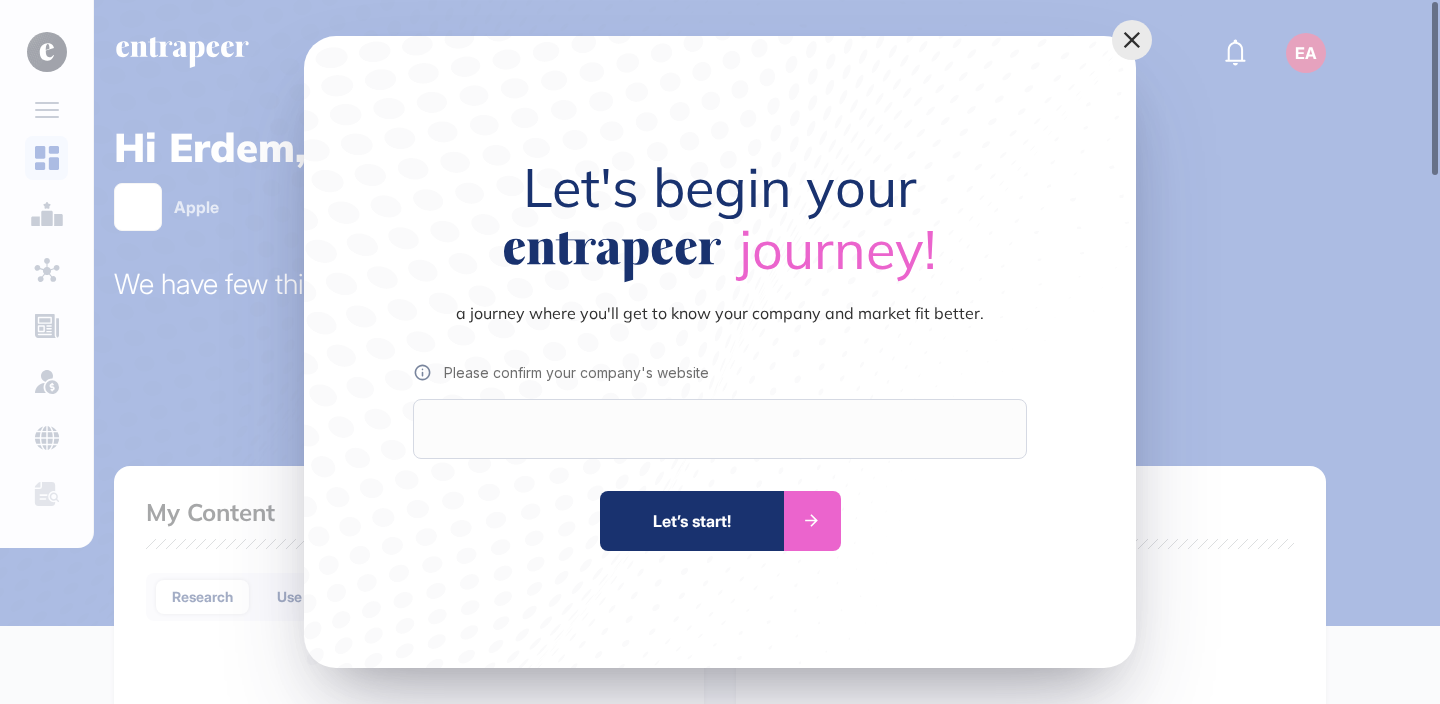 click 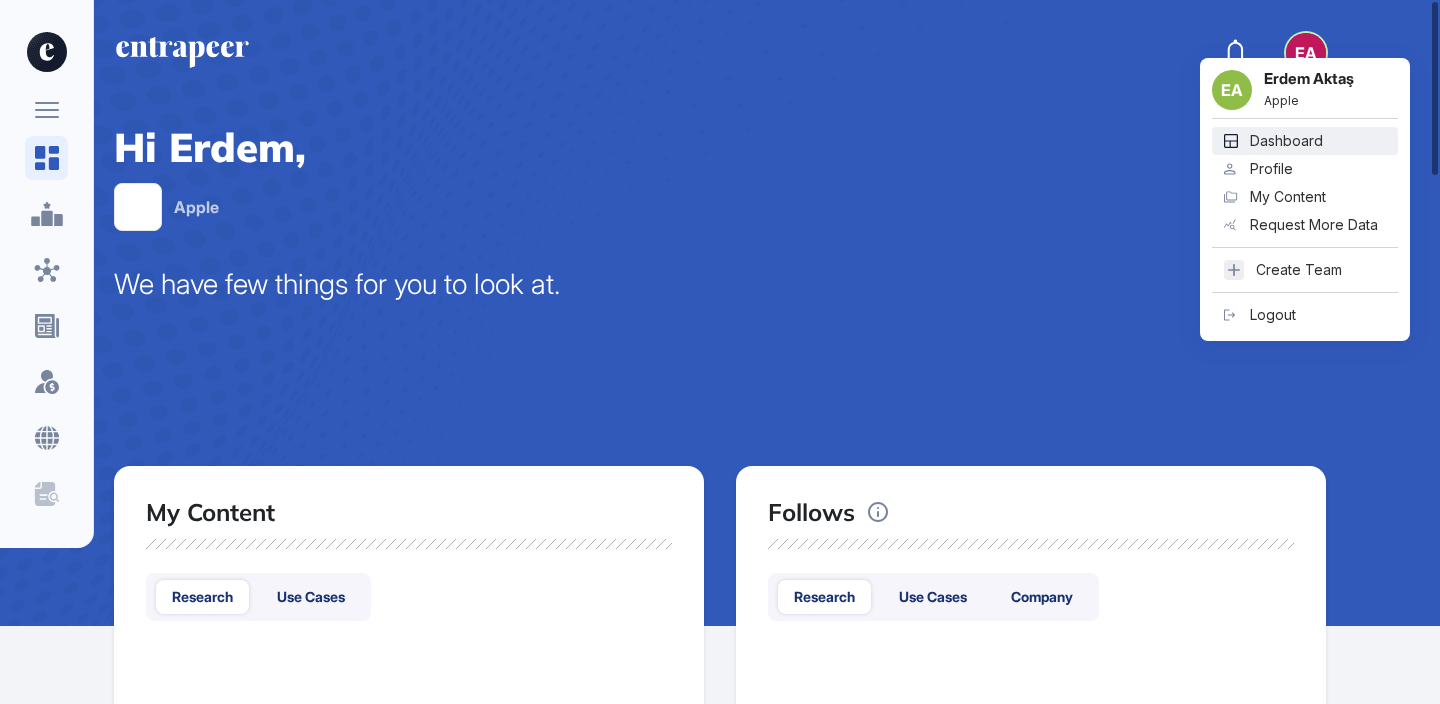 click on "Logout" at bounding box center (1273, 315) 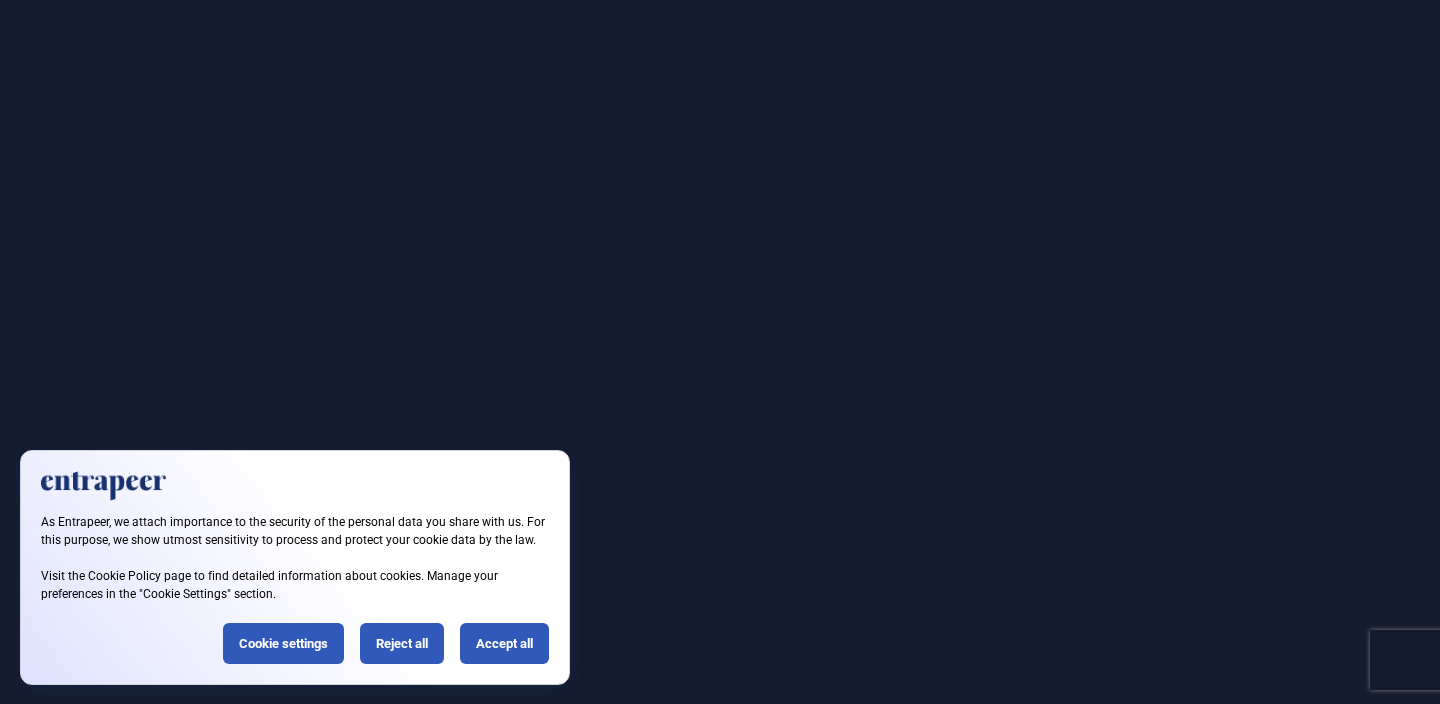 scroll, scrollTop: 0, scrollLeft: 0, axis: both 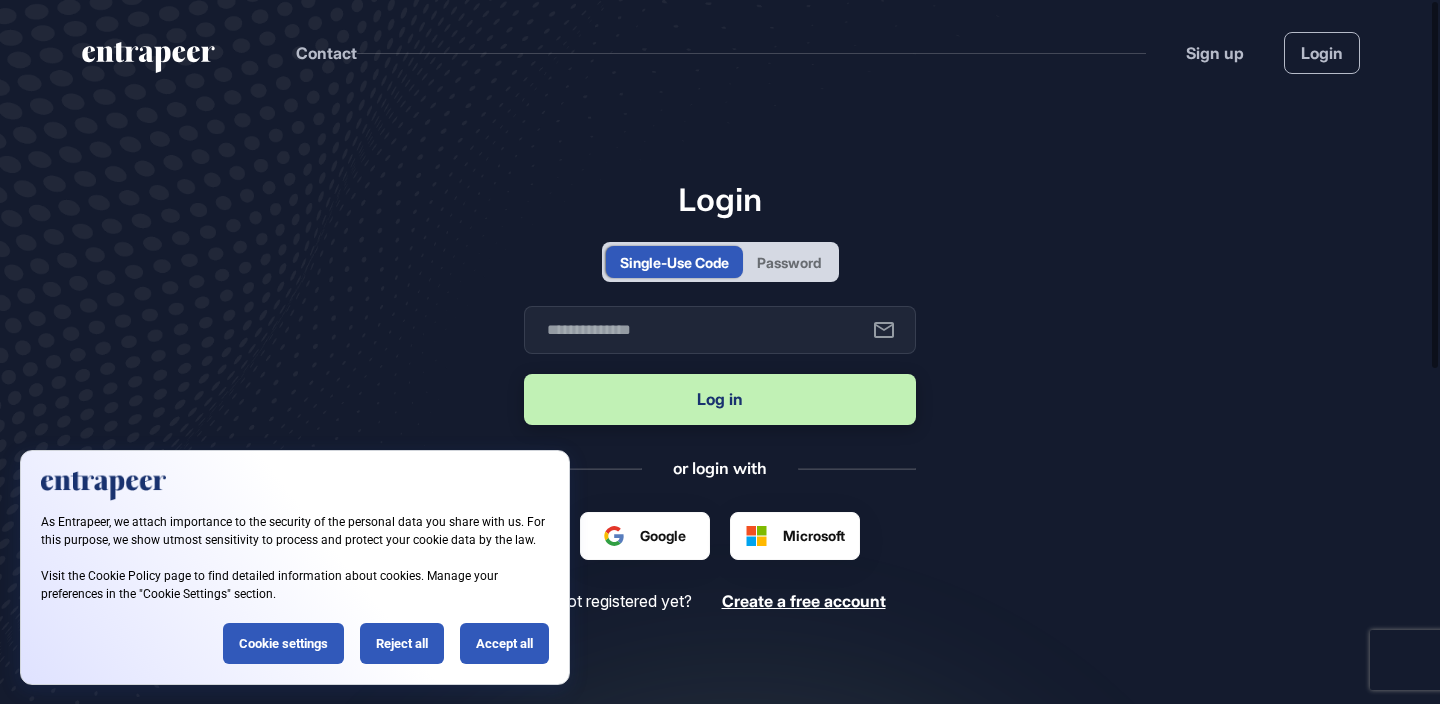 click on "Login Single-Use Code Password Business email Log in or login with Google Microsoft Not registered yet? Create a free account" at bounding box center [720, 483] 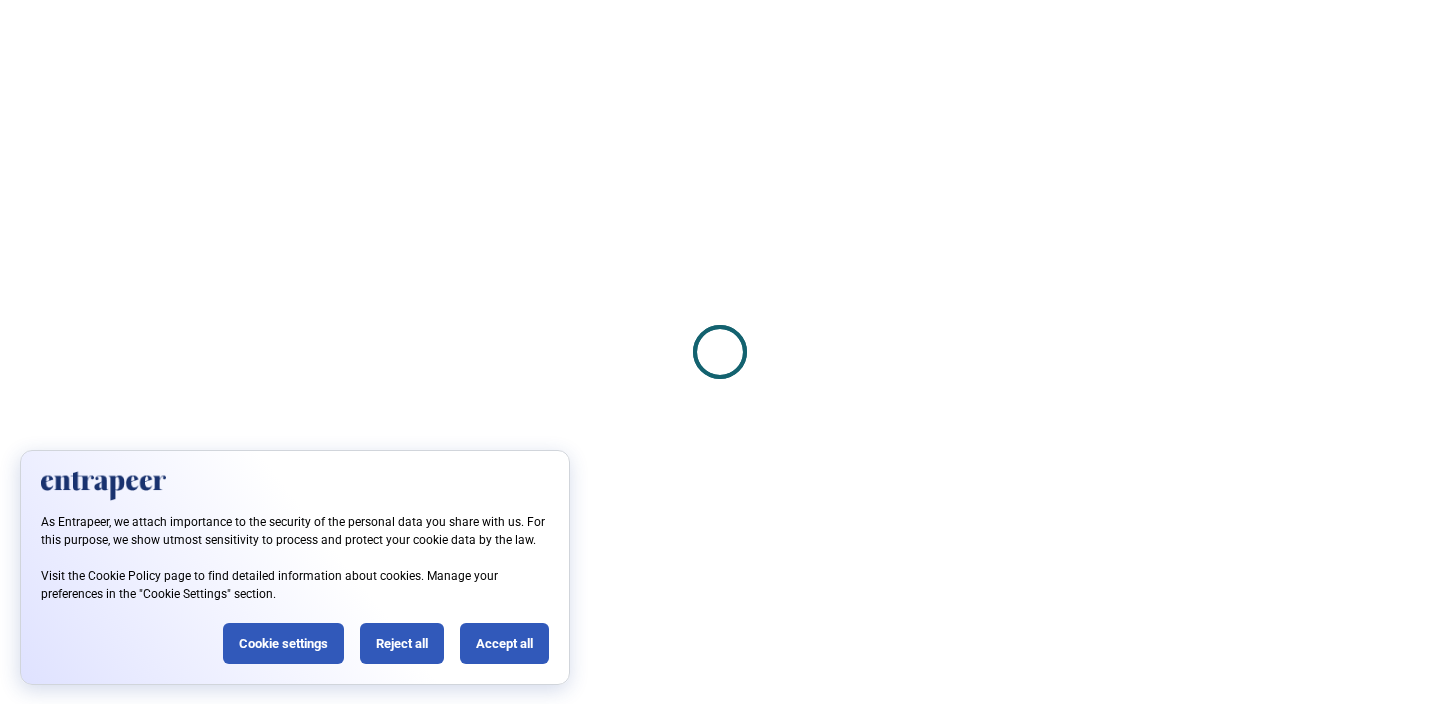 scroll, scrollTop: 0, scrollLeft: 0, axis: both 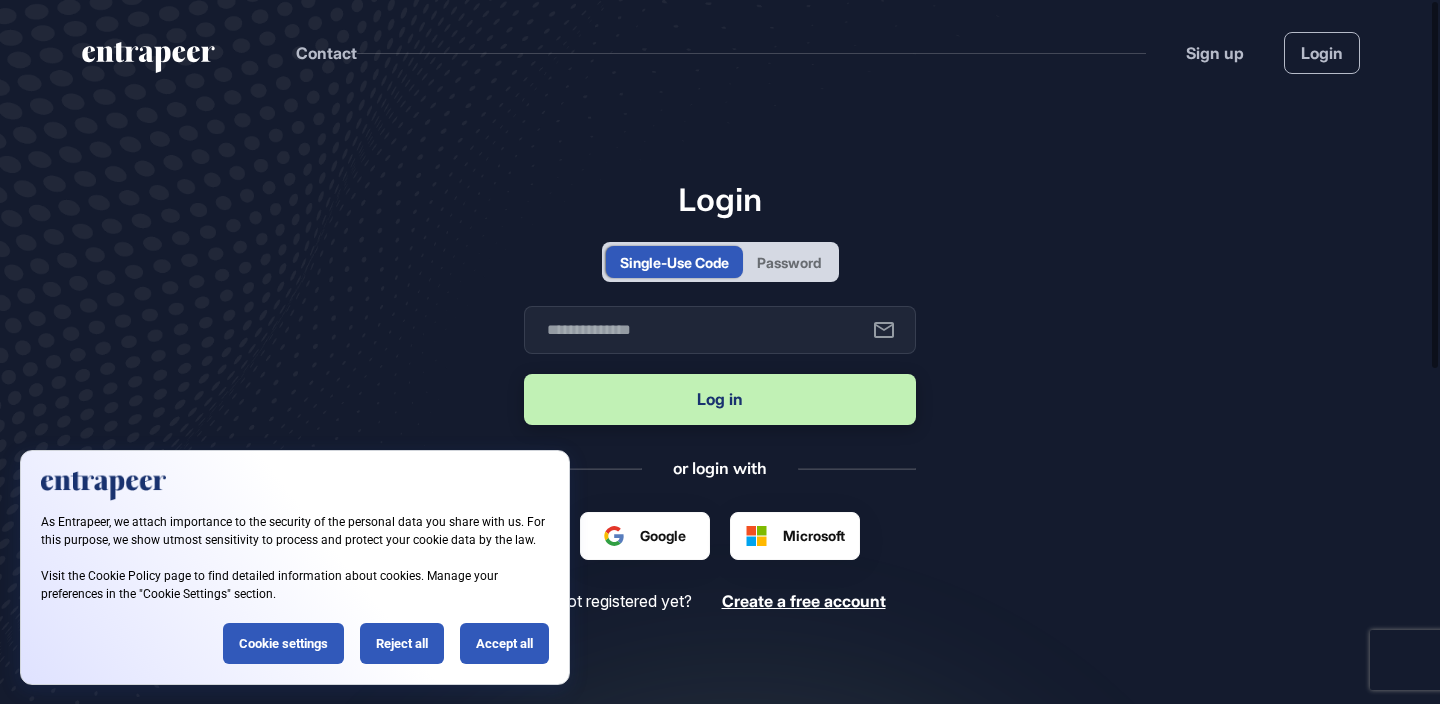 click on "As Entrapeer, we attach importance to the security of the personal data you share with us. For this purpose, we show utmost sensitivity to process and protect your cookie data by the law. Visit the Cookie Policy page to find detailed information about cookies. Manage your preferences in the "Cookie Settings" section. Cookie settings Reject all Accept all" 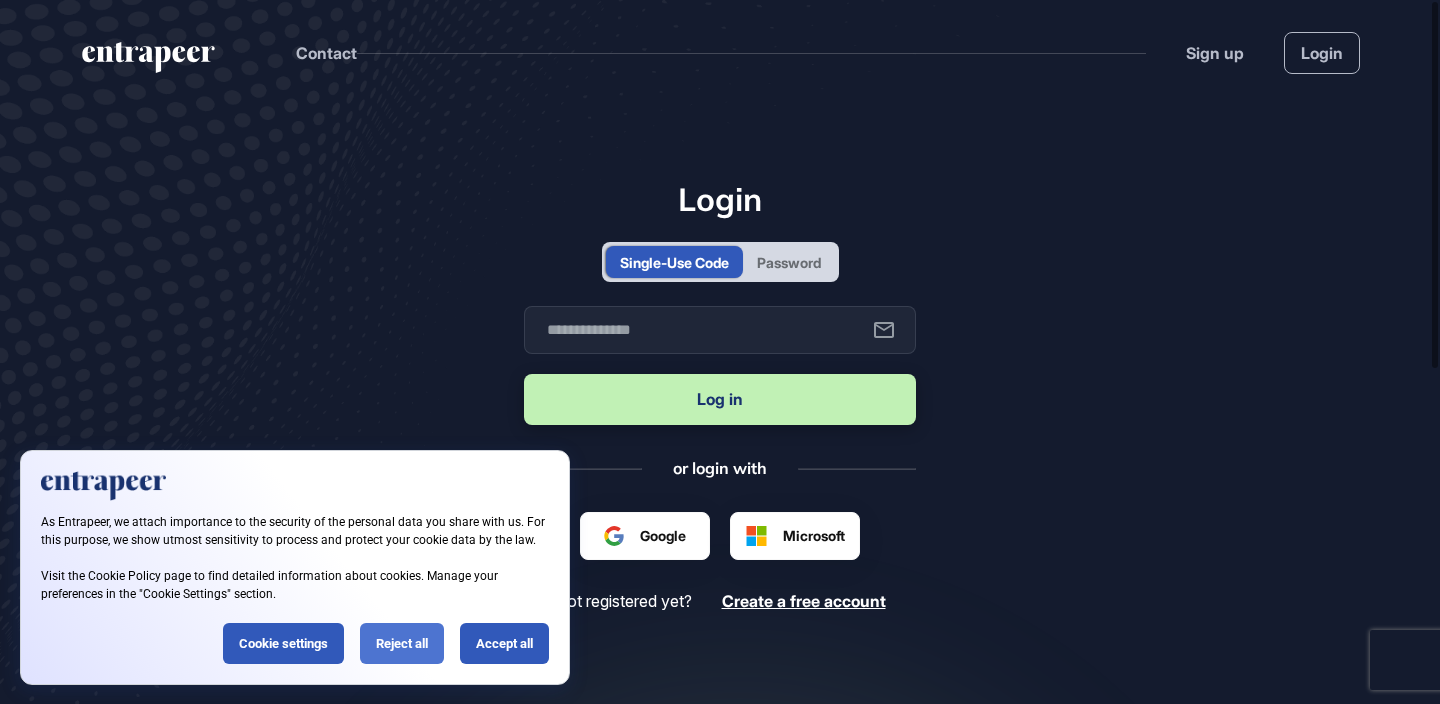 click on "Reject all" 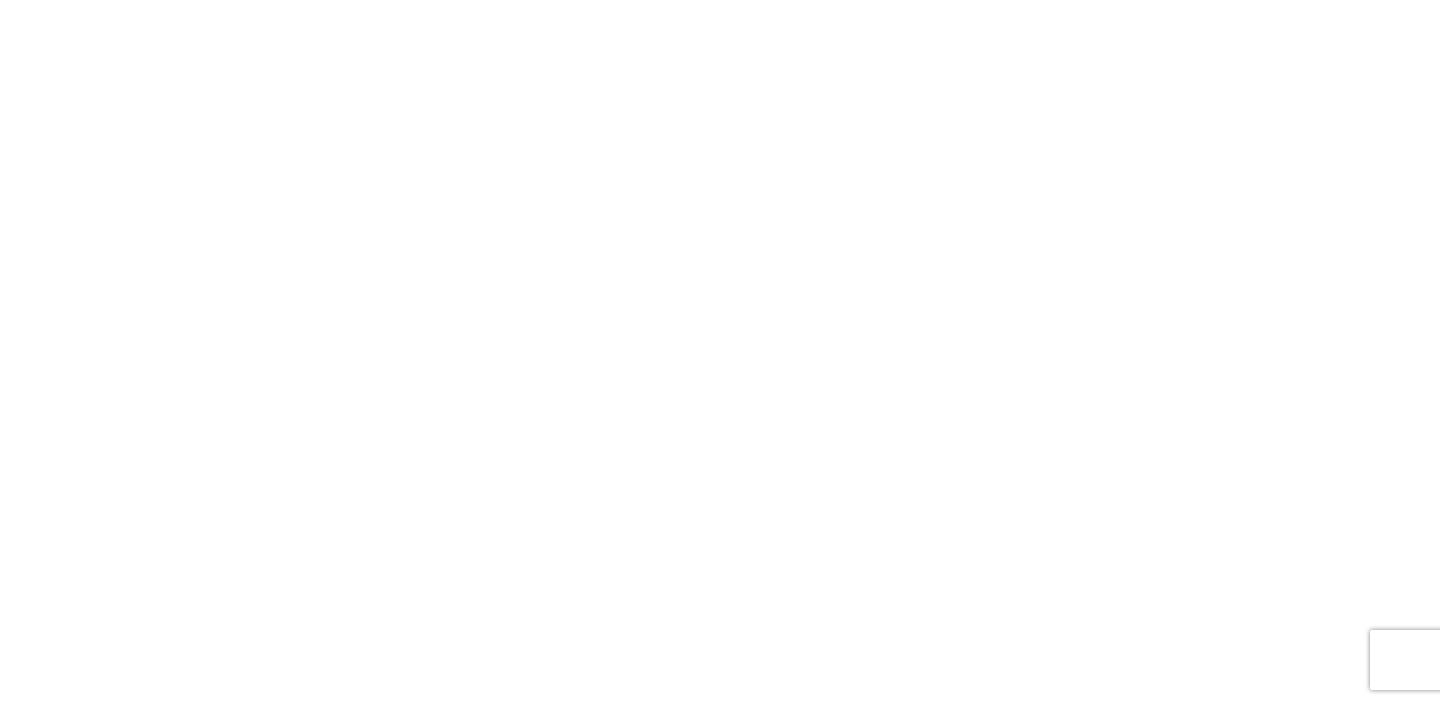 scroll, scrollTop: 0, scrollLeft: 0, axis: both 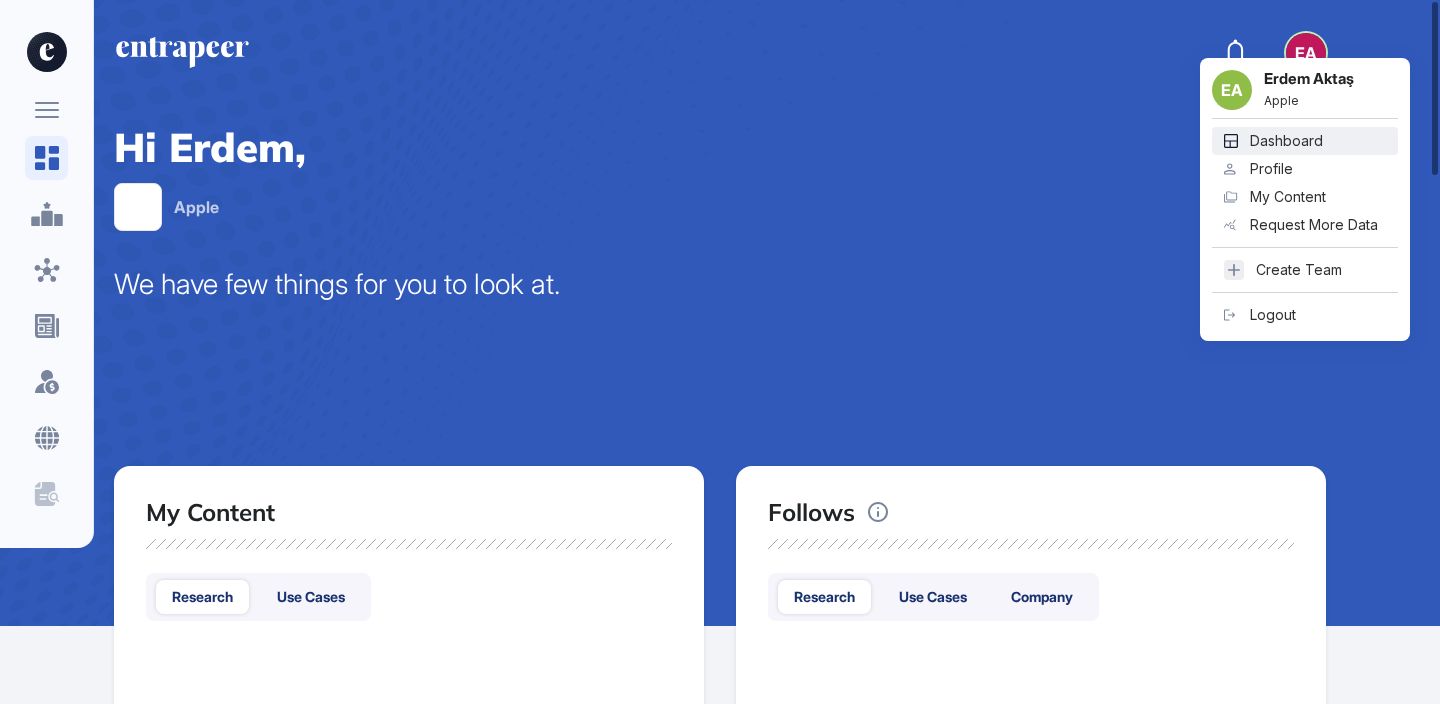 click on "Profile" at bounding box center [1271, 169] 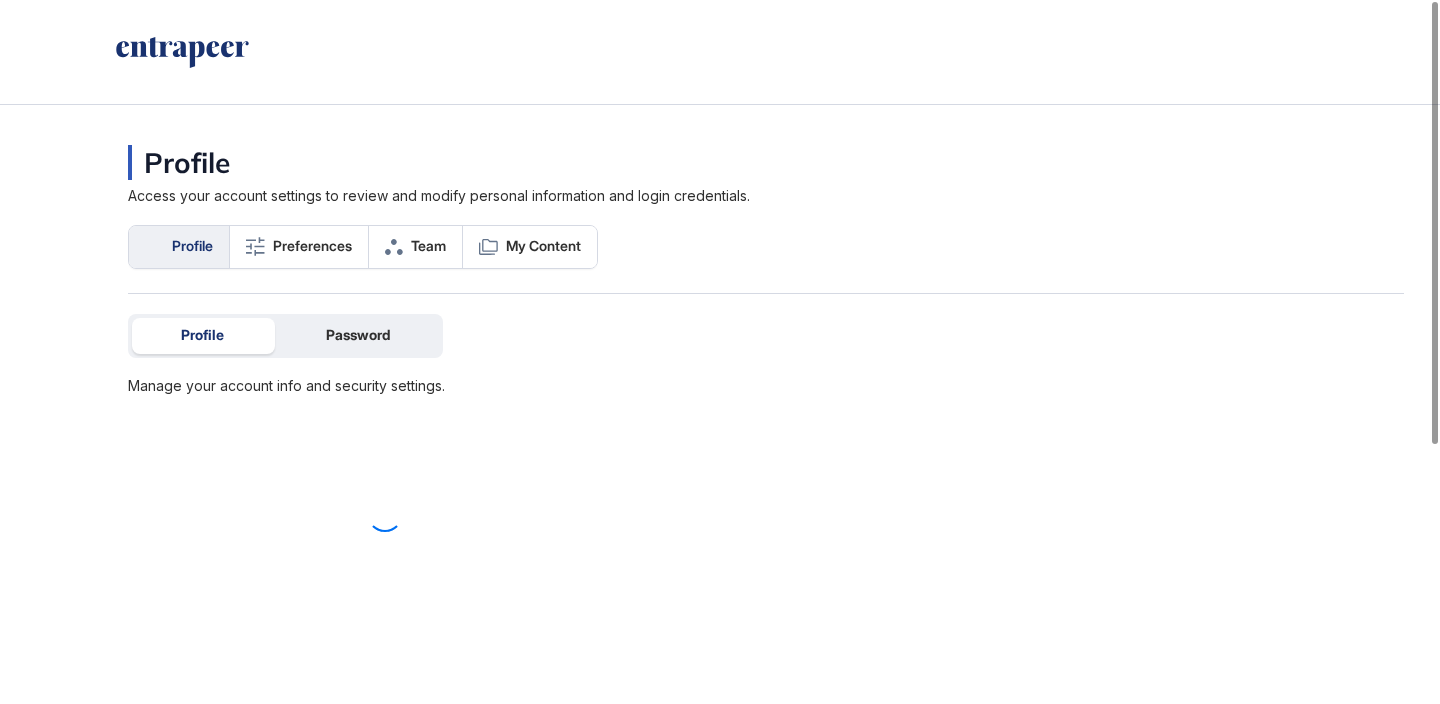 scroll, scrollTop: 704, scrollLeft: 1440, axis: both 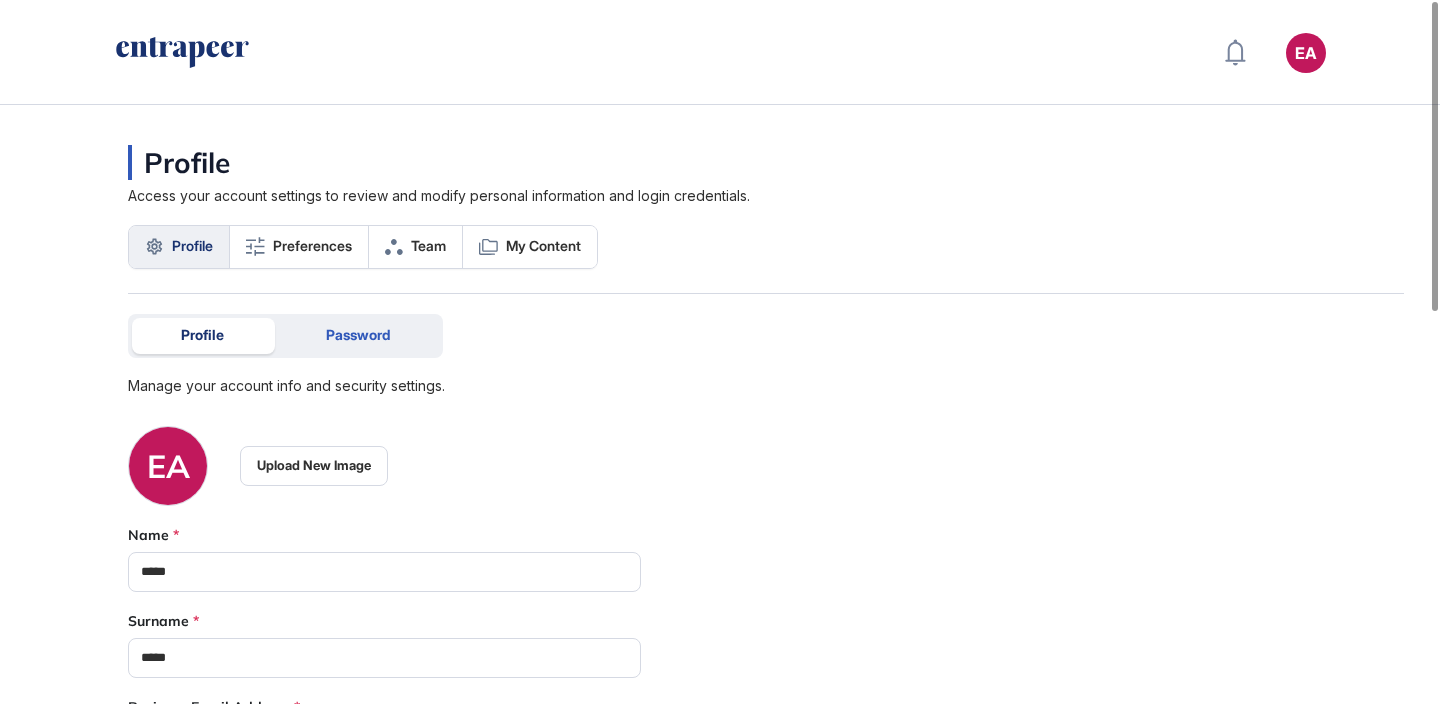 click on "Password" at bounding box center (358, 335) 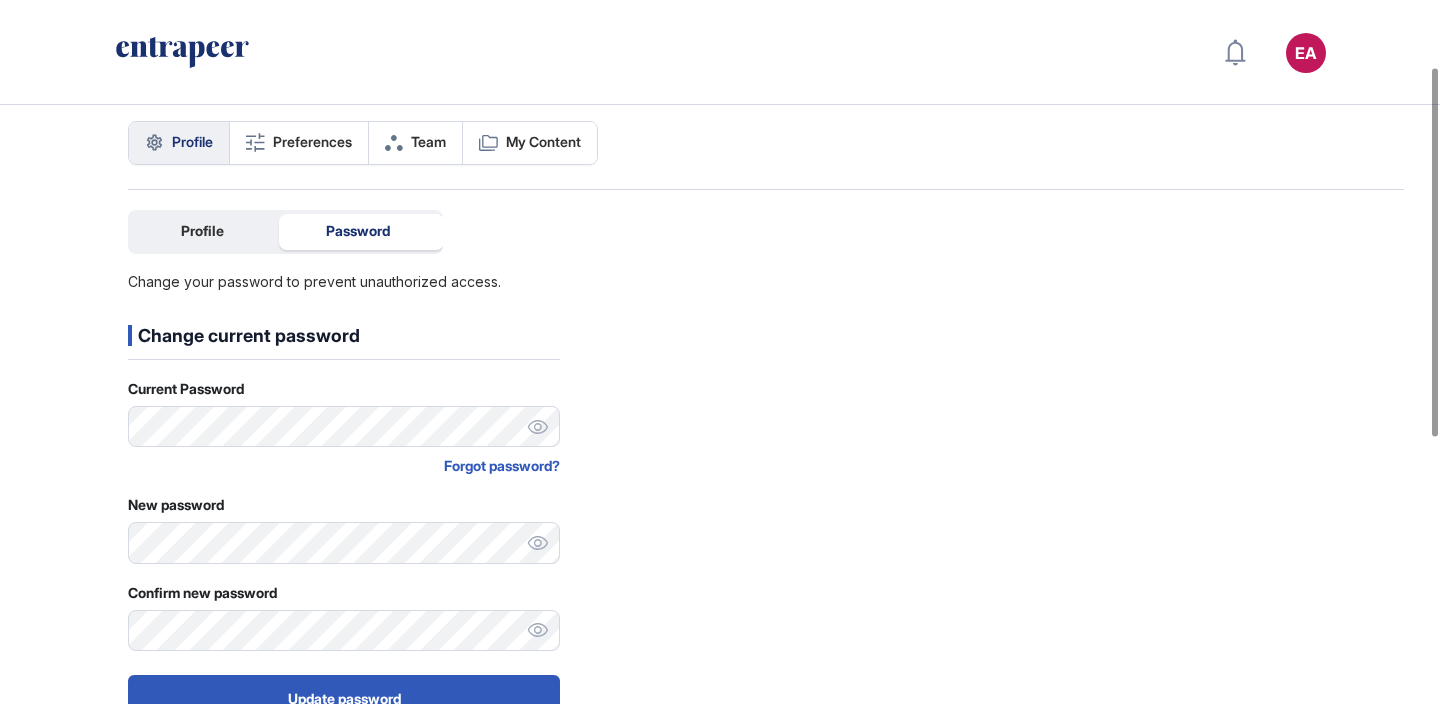 scroll, scrollTop: 196, scrollLeft: 0, axis: vertical 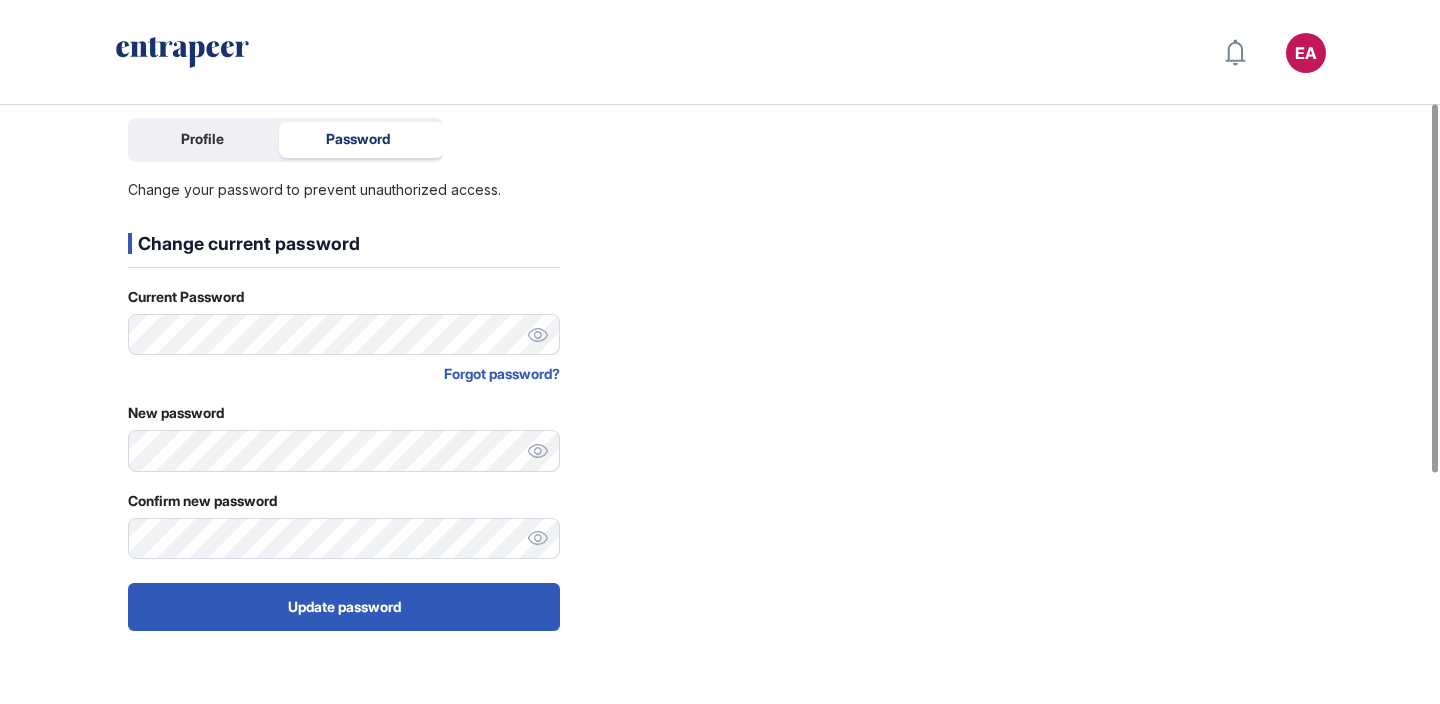 click on "Forgot password?" at bounding box center (344, 373) 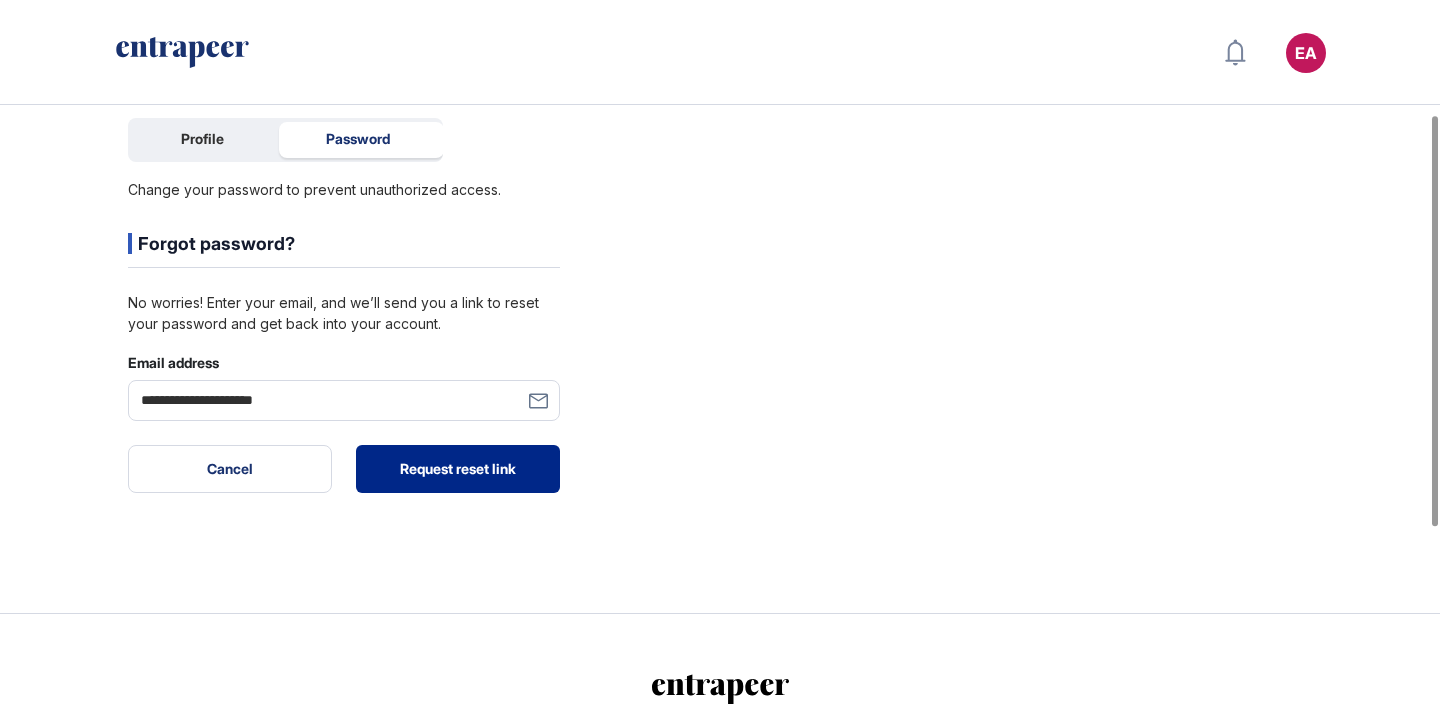 click on "Request reset link" at bounding box center [458, 469] 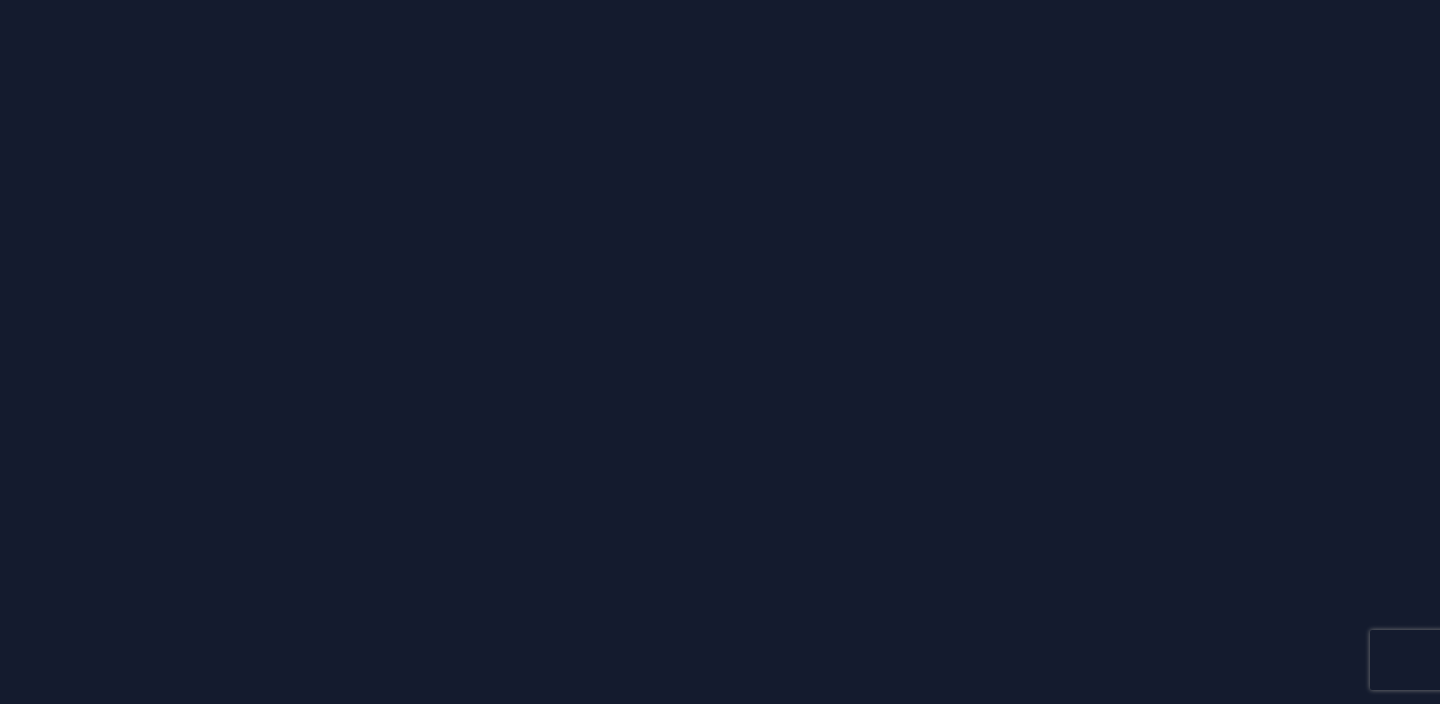 scroll, scrollTop: 0, scrollLeft: 0, axis: both 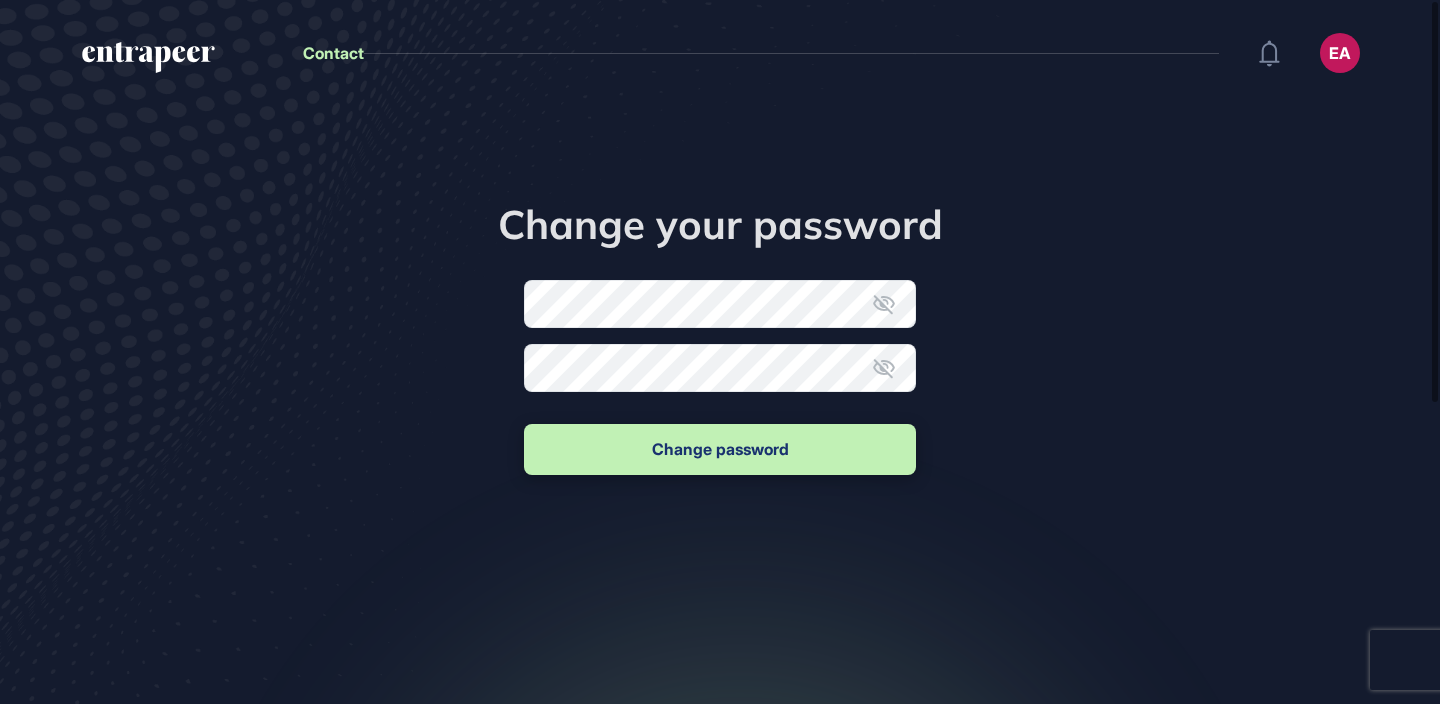 click on "Contact" at bounding box center [333, 53] 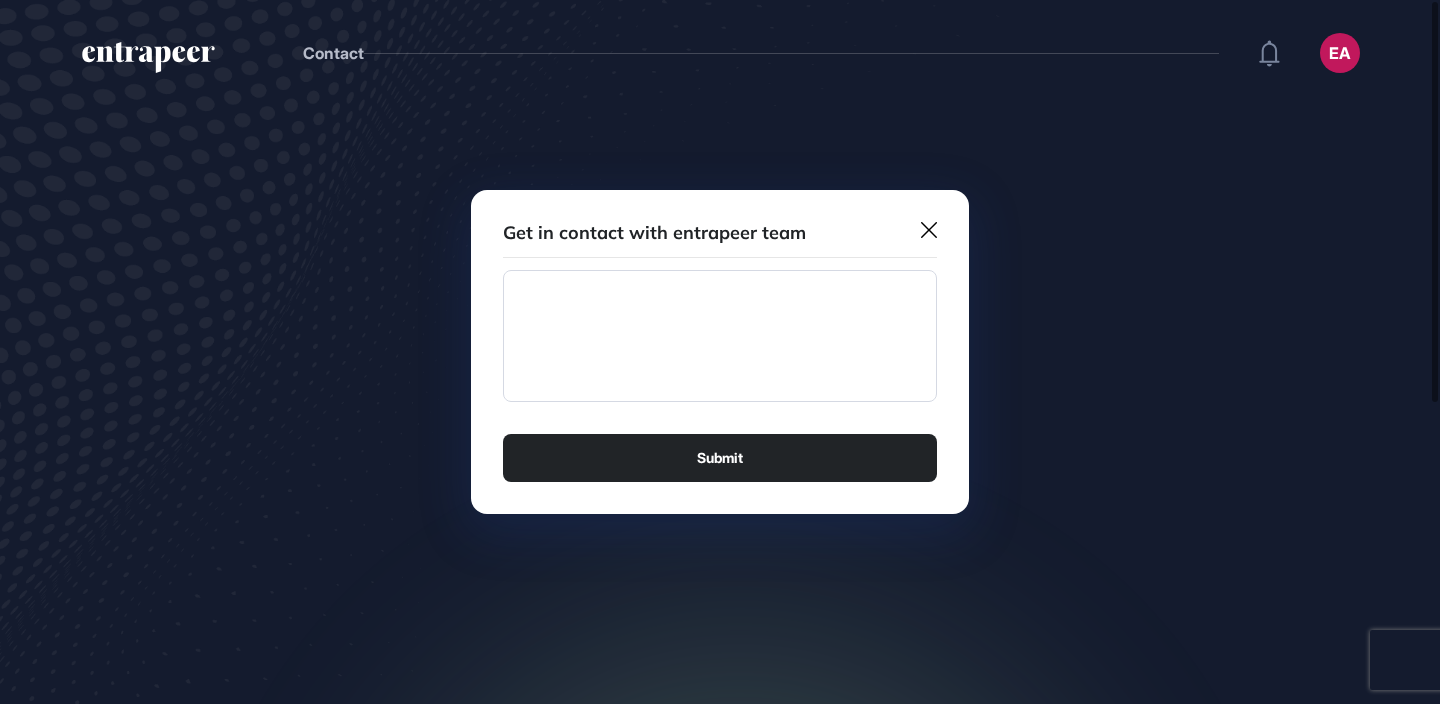 click at bounding box center [720, 336] 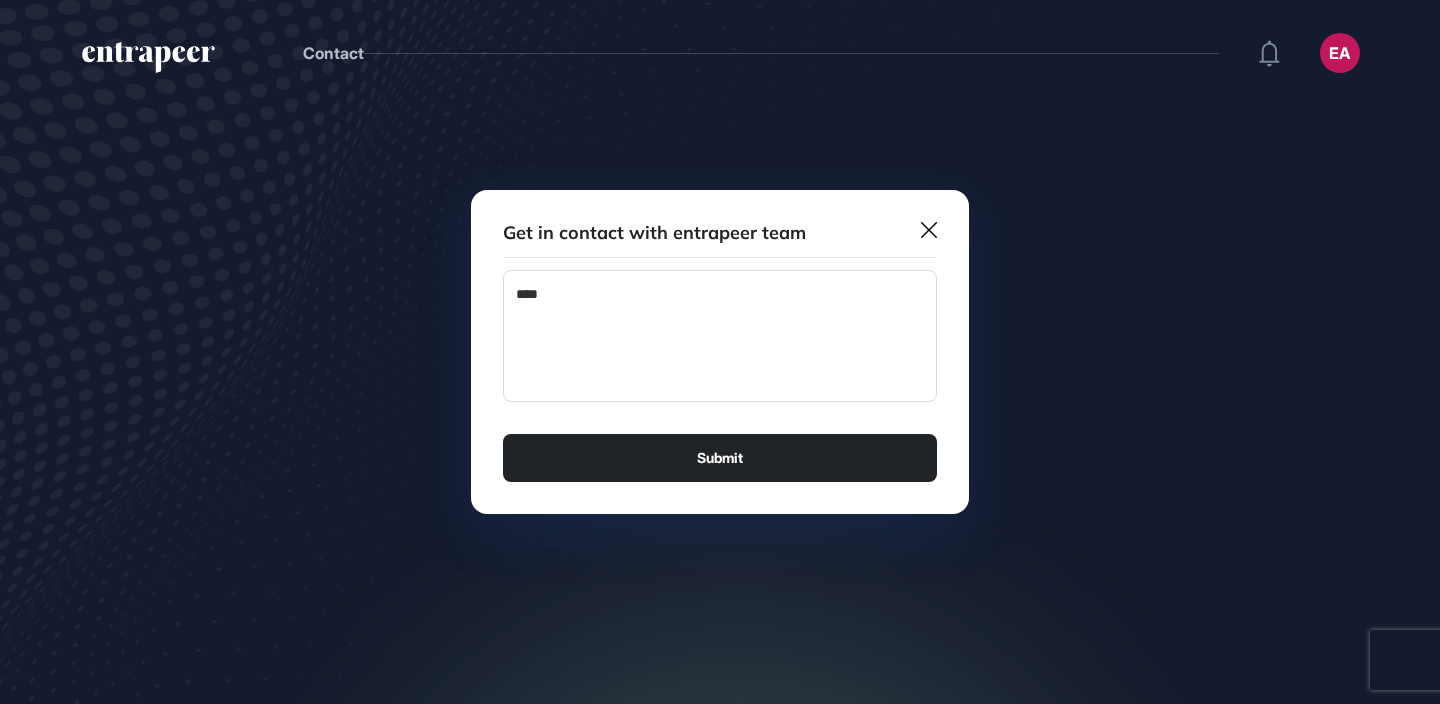 type on "****" 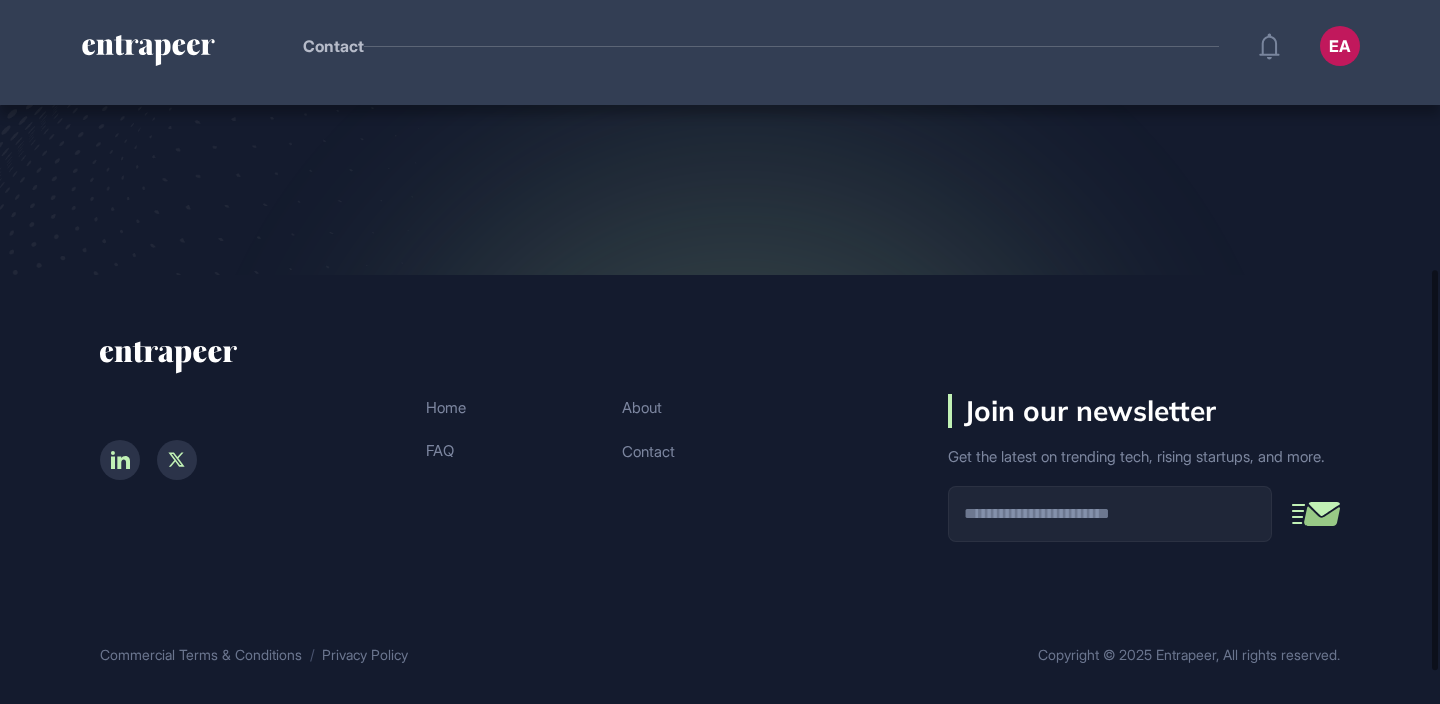 scroll, scrollTop: 472, scrollLeft: 0, axis: vertical 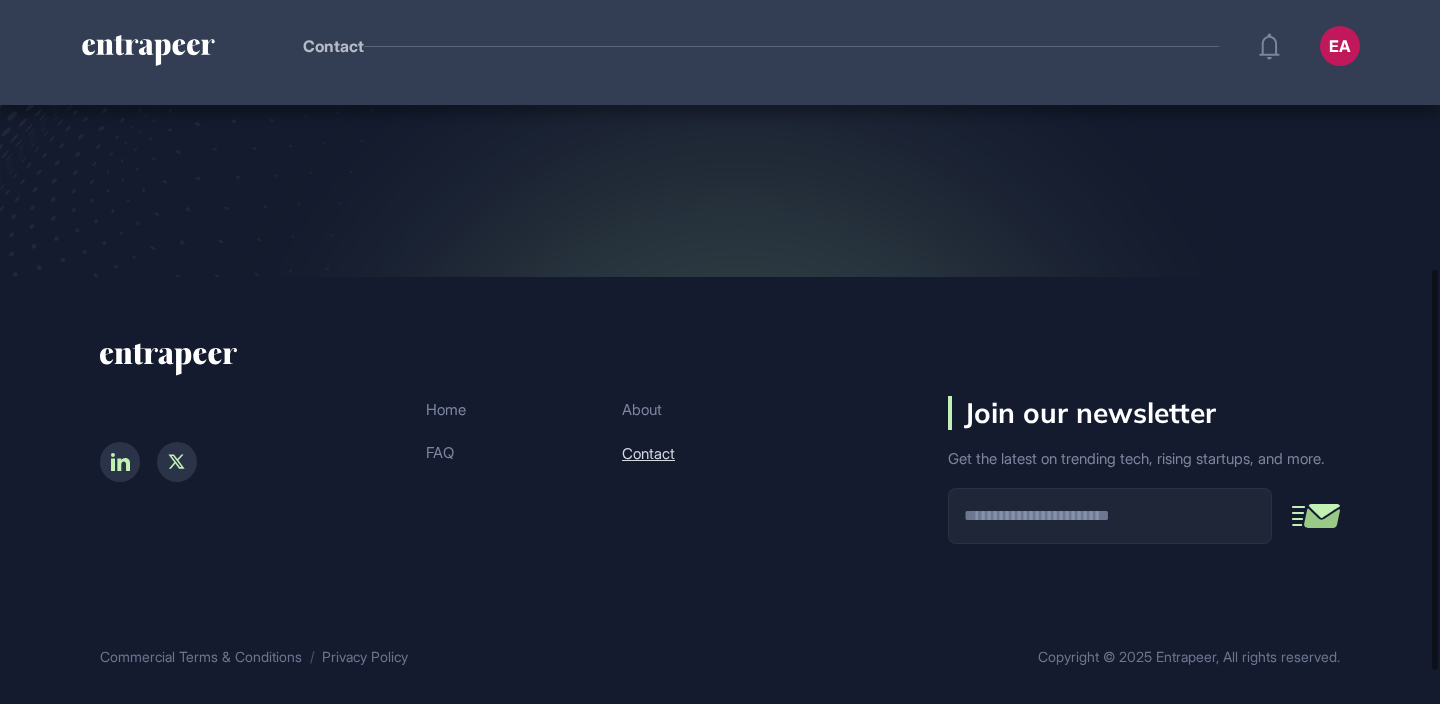 click on "Contact" at bounding box center [648, 453] 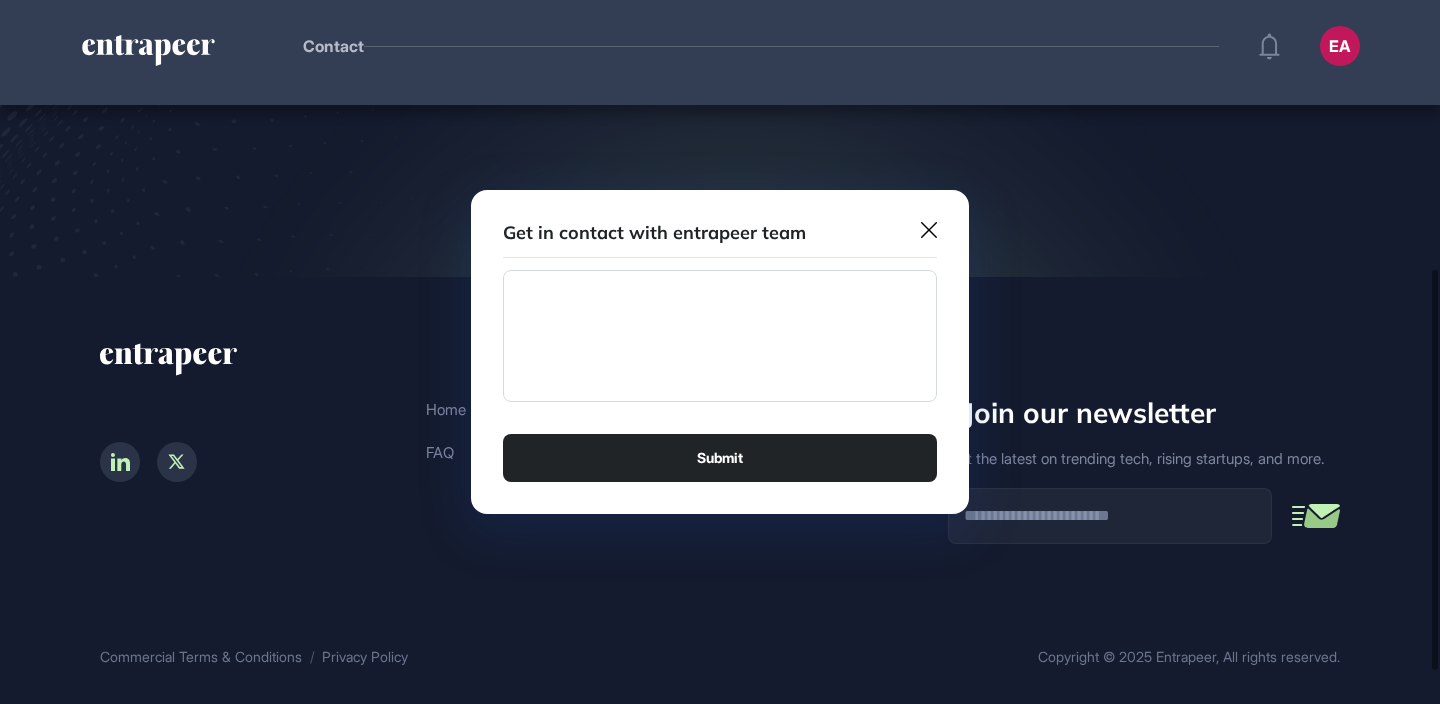 click at bounding box center [720, 352] 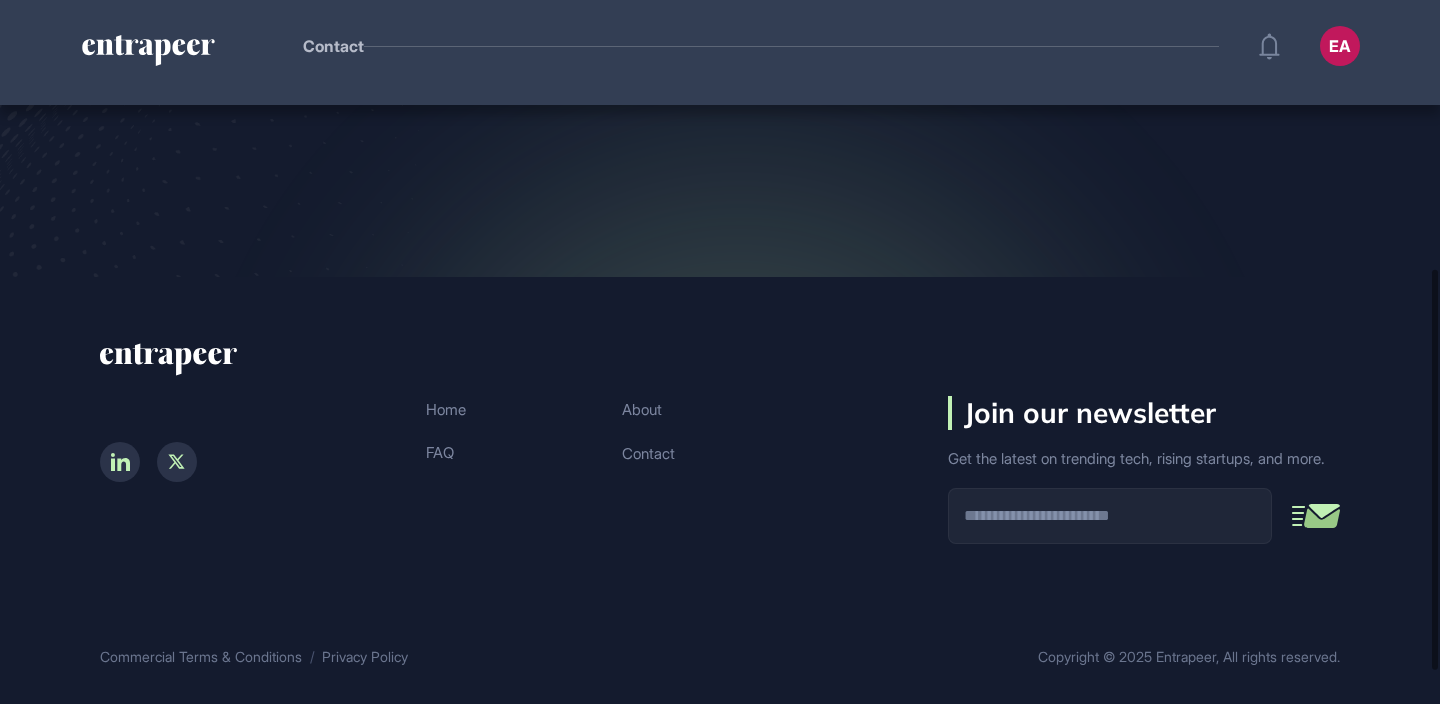 click on "Get the latest on trending tech, rising startups, and more." at bounding box center (1144, 458) 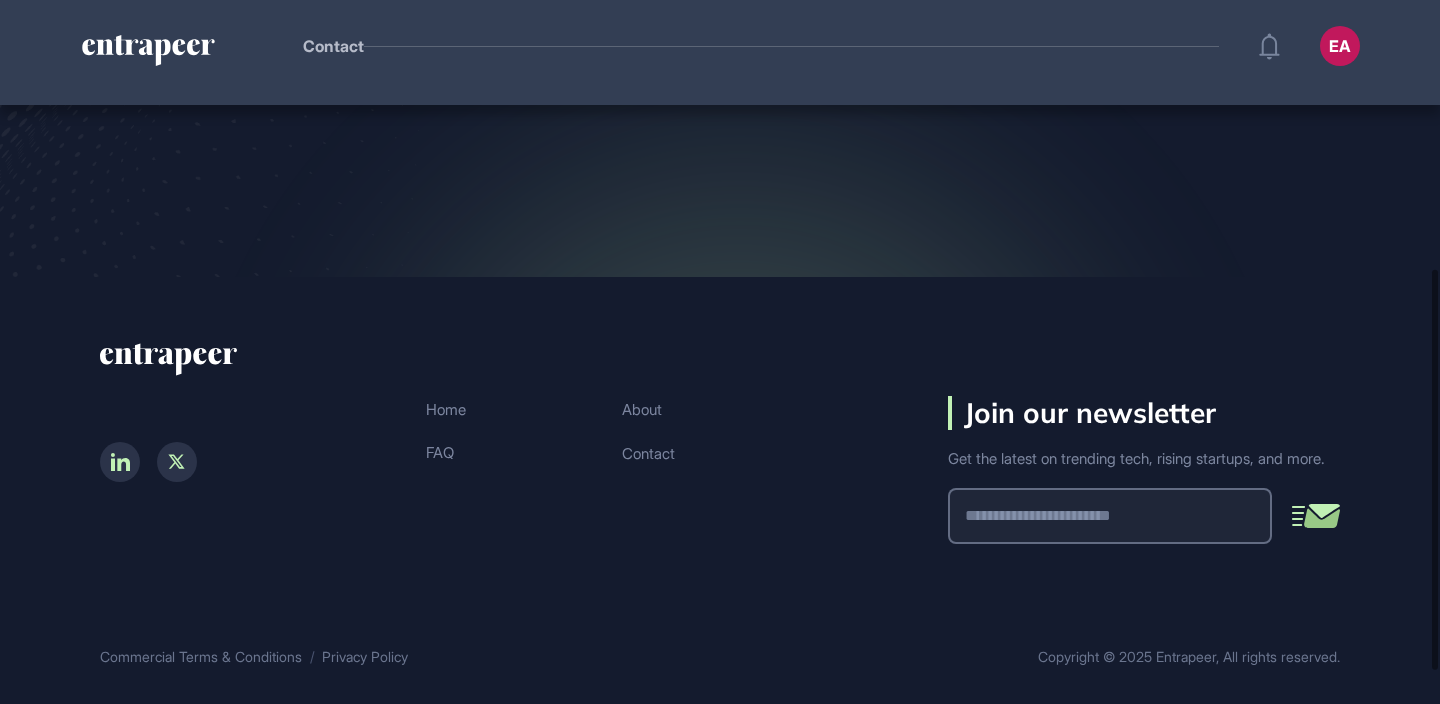 click at bounding box center (1110, 516) 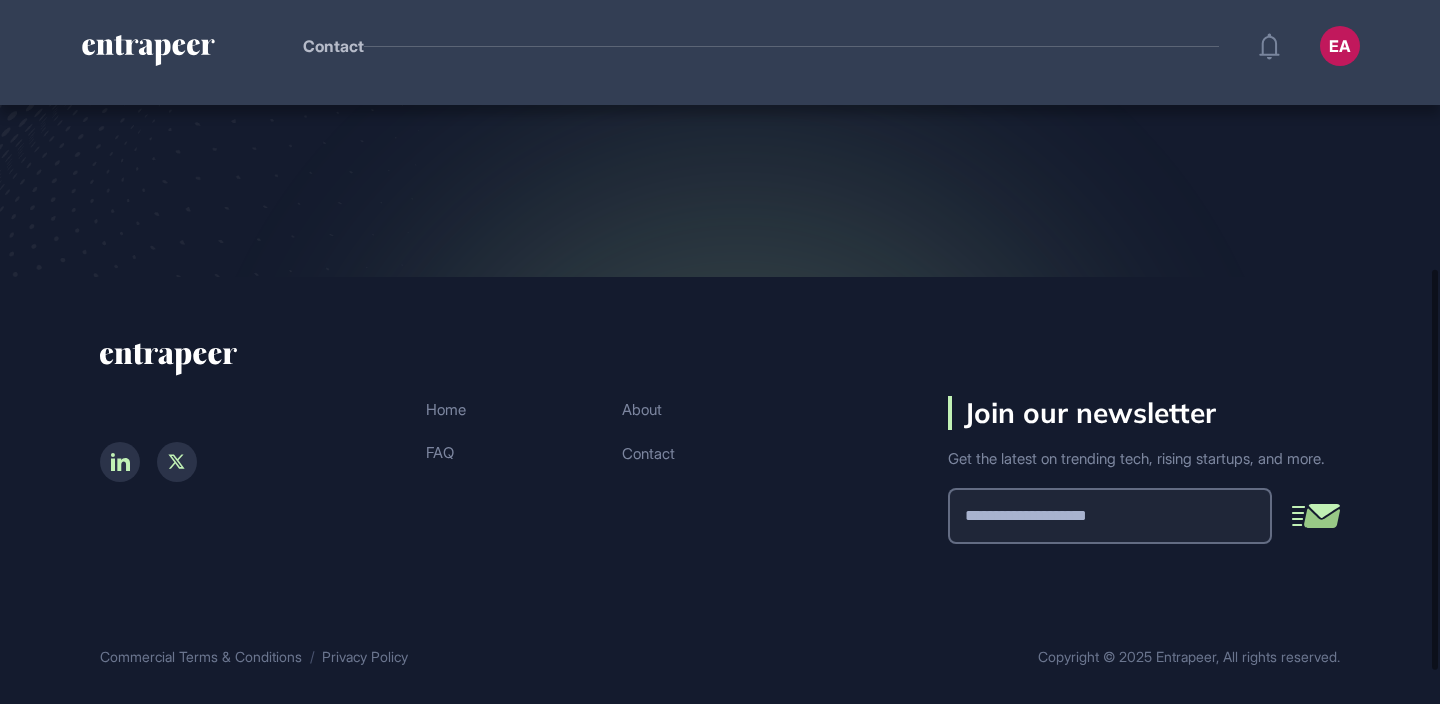 type on "**********" 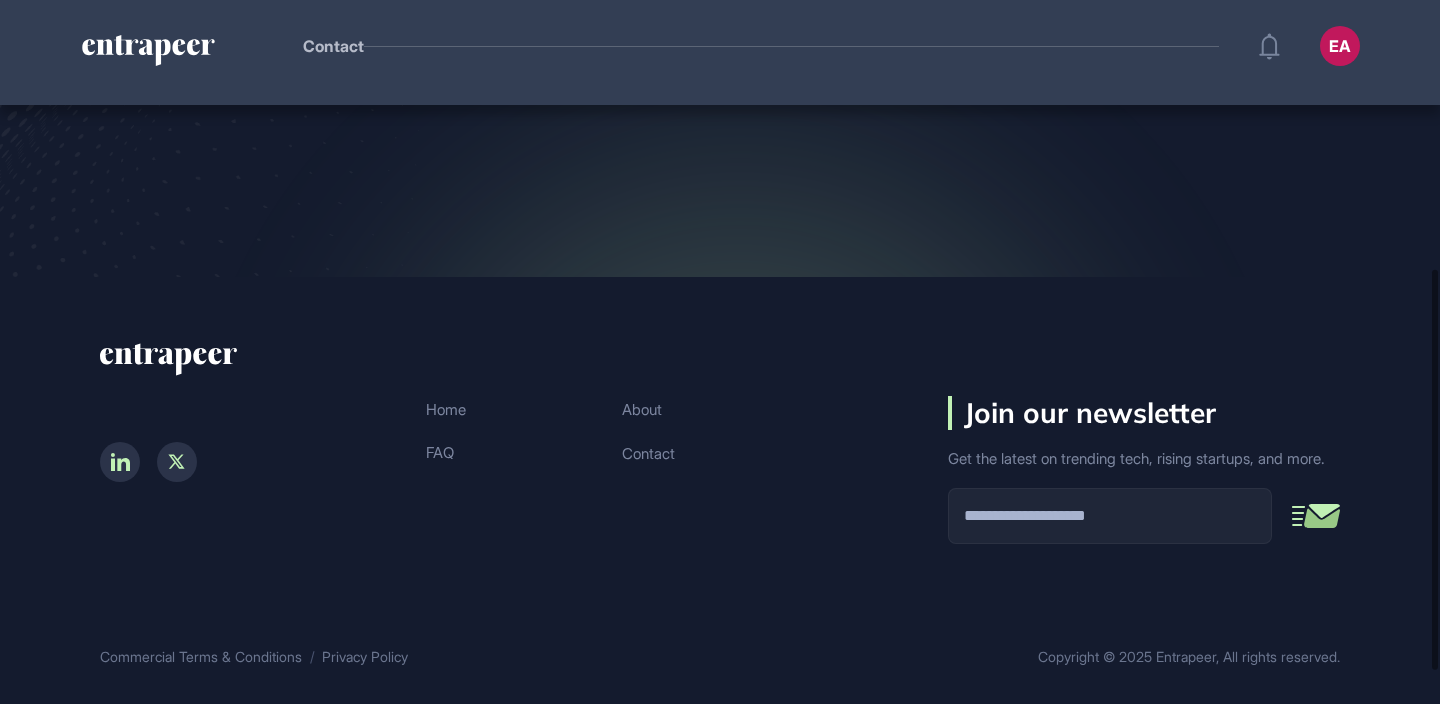 click 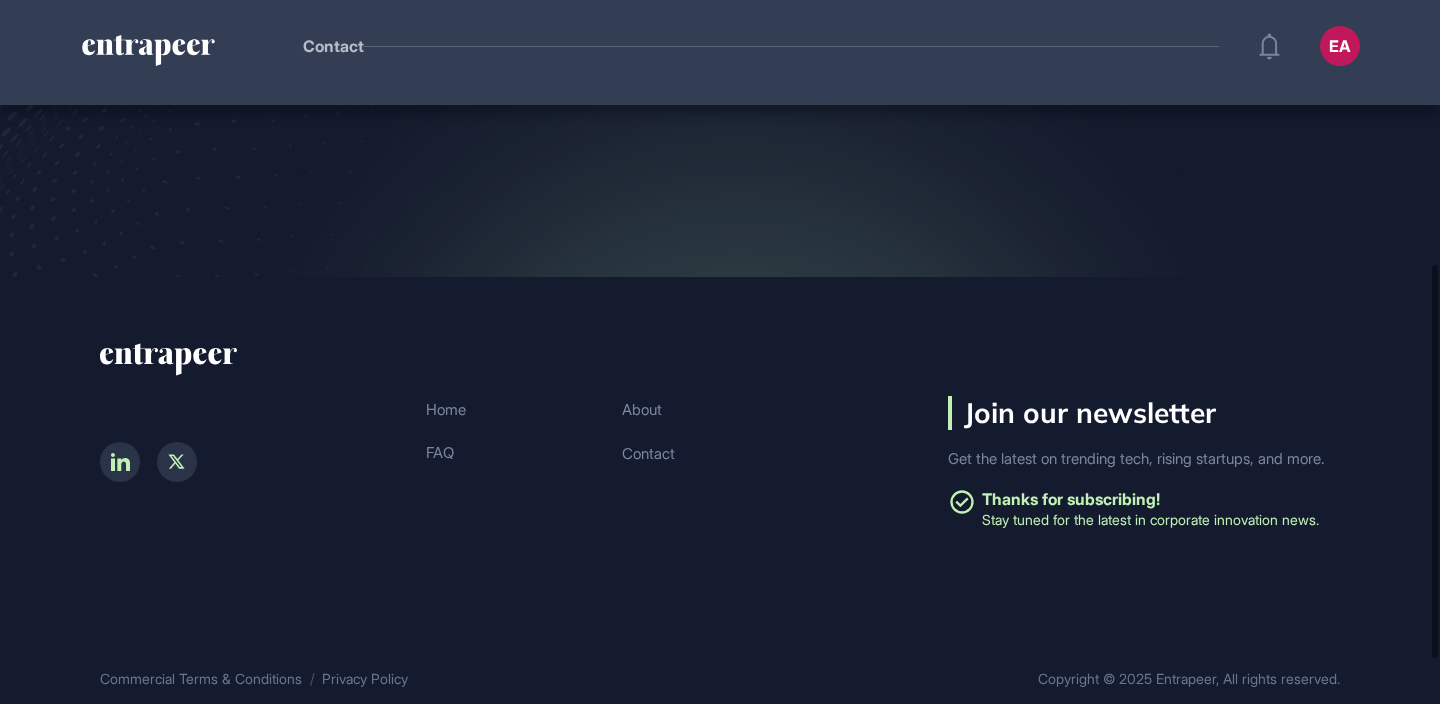 scroll, scrollTop: 0, scrollLeft: 0, axis: both 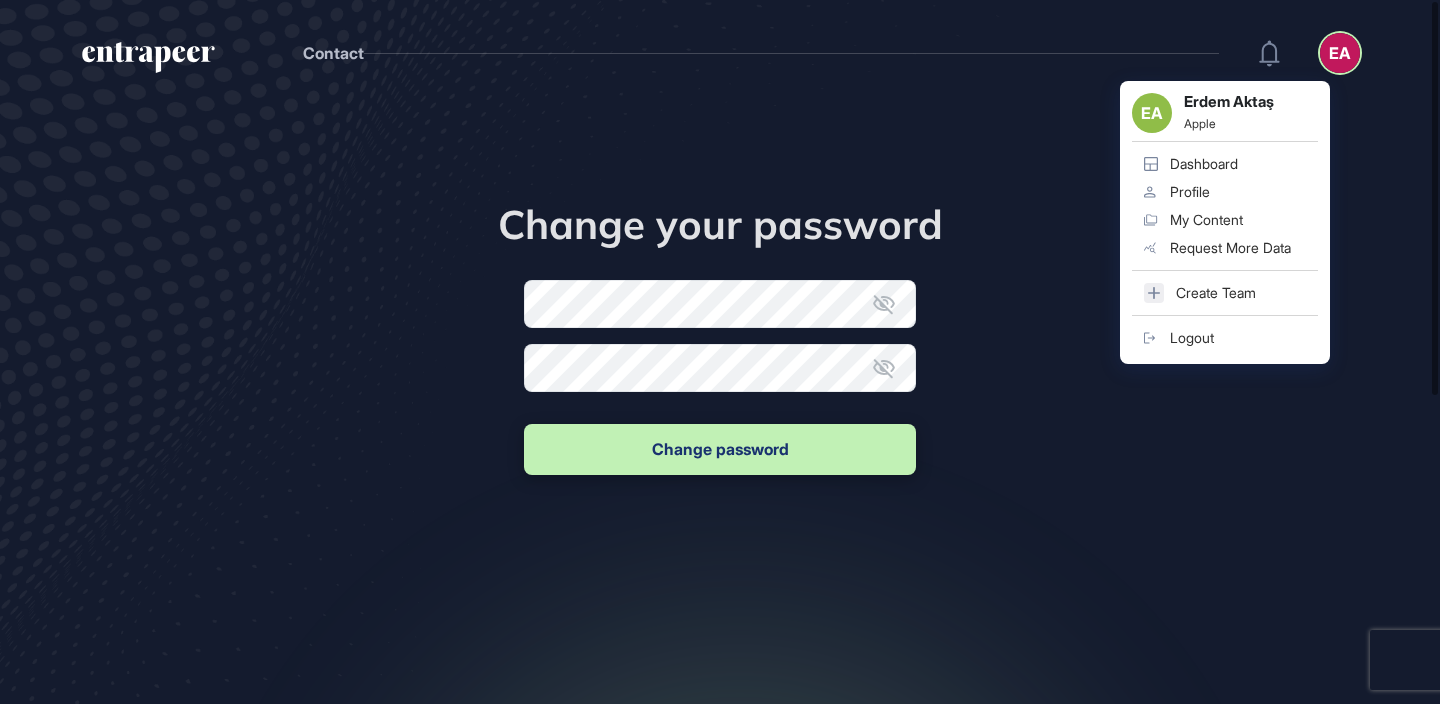 click on "Profile" 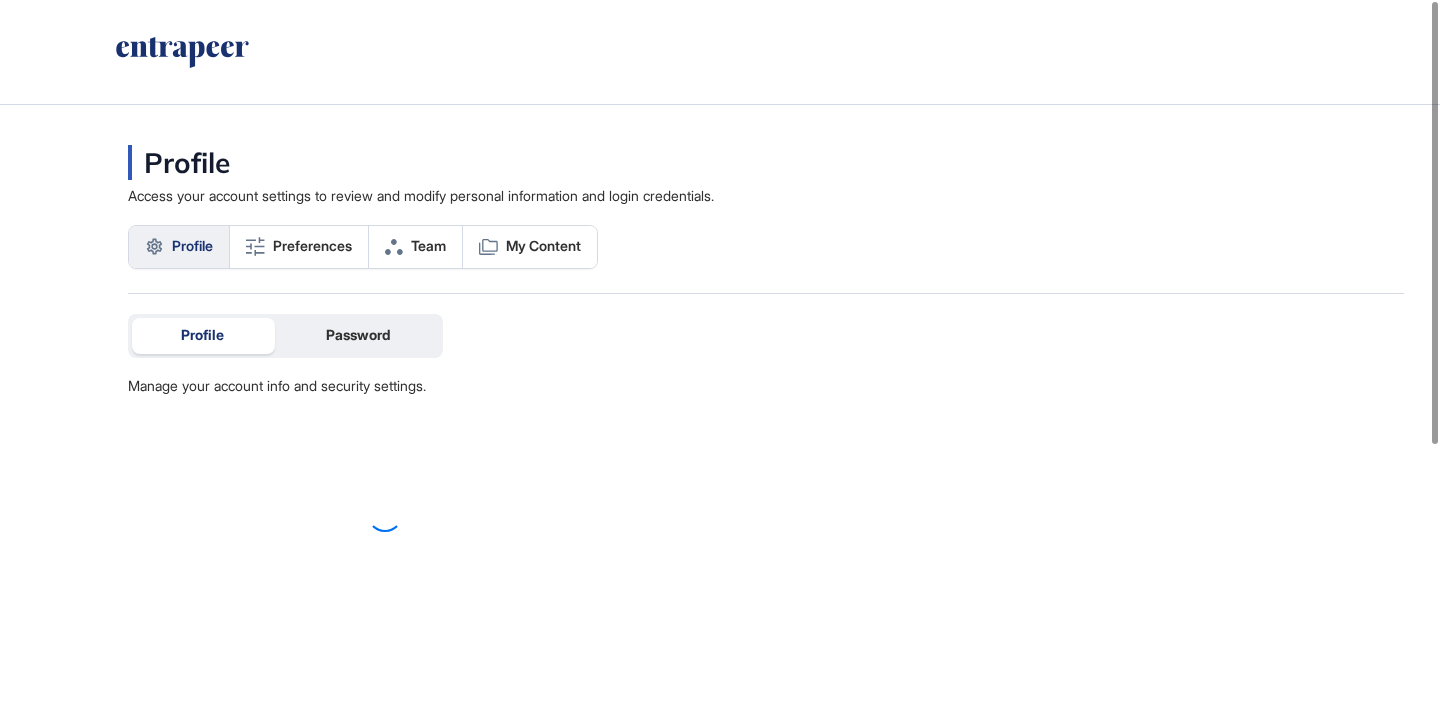 scroll, scrollTop: 704, scrollLeft: 1440, axis: both 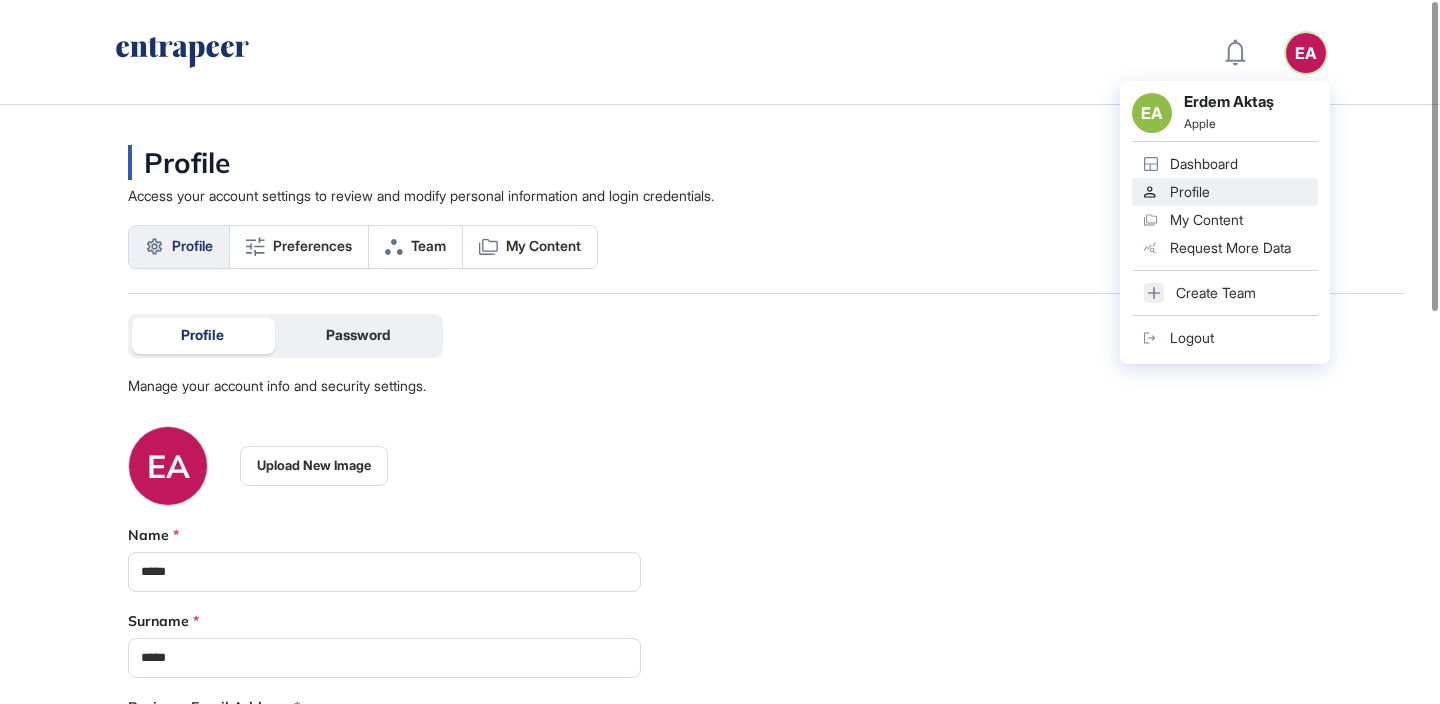 click on "Logout" 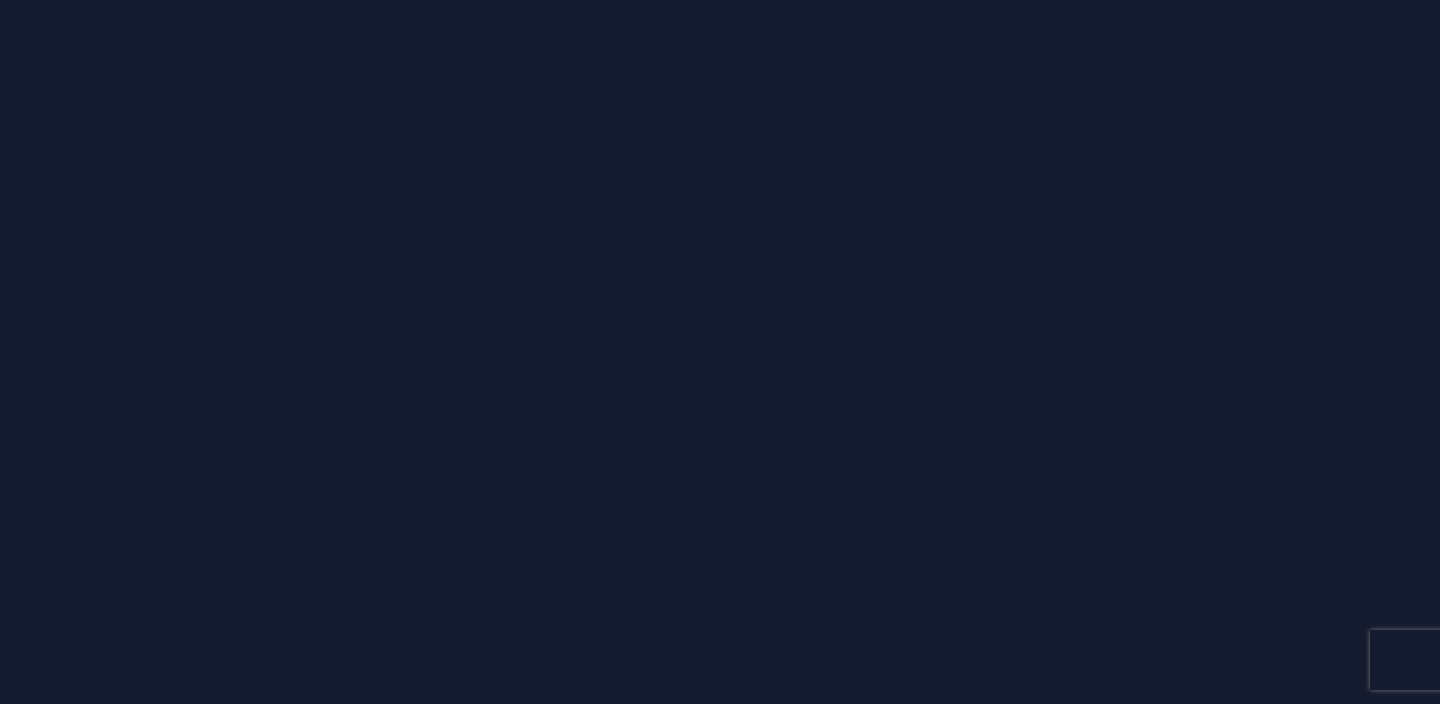 scroll, scrollTop: 0, scrollLeft: 0, axis: both 